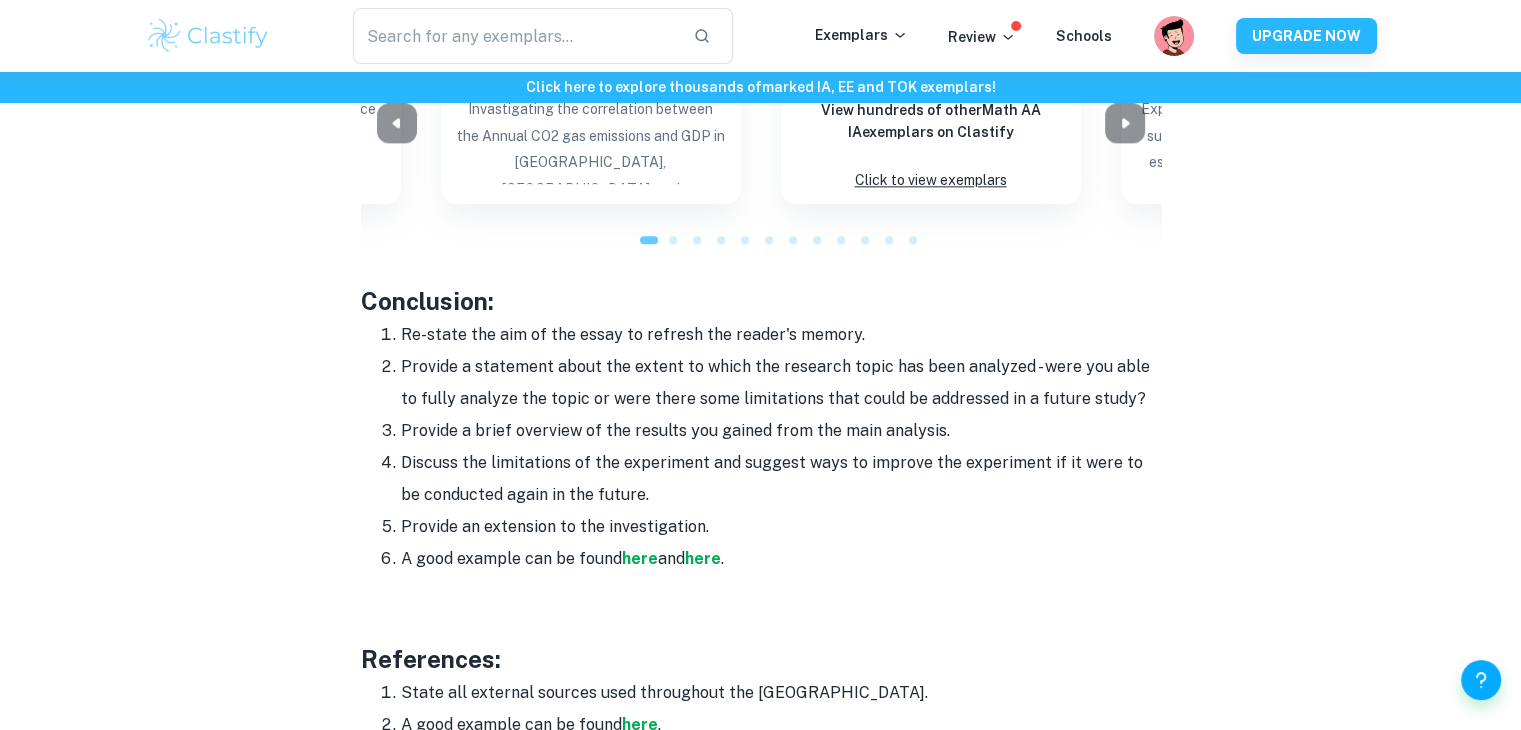 scroll, scrollTop: 2316, scrollLeft: 0, axis: vertical 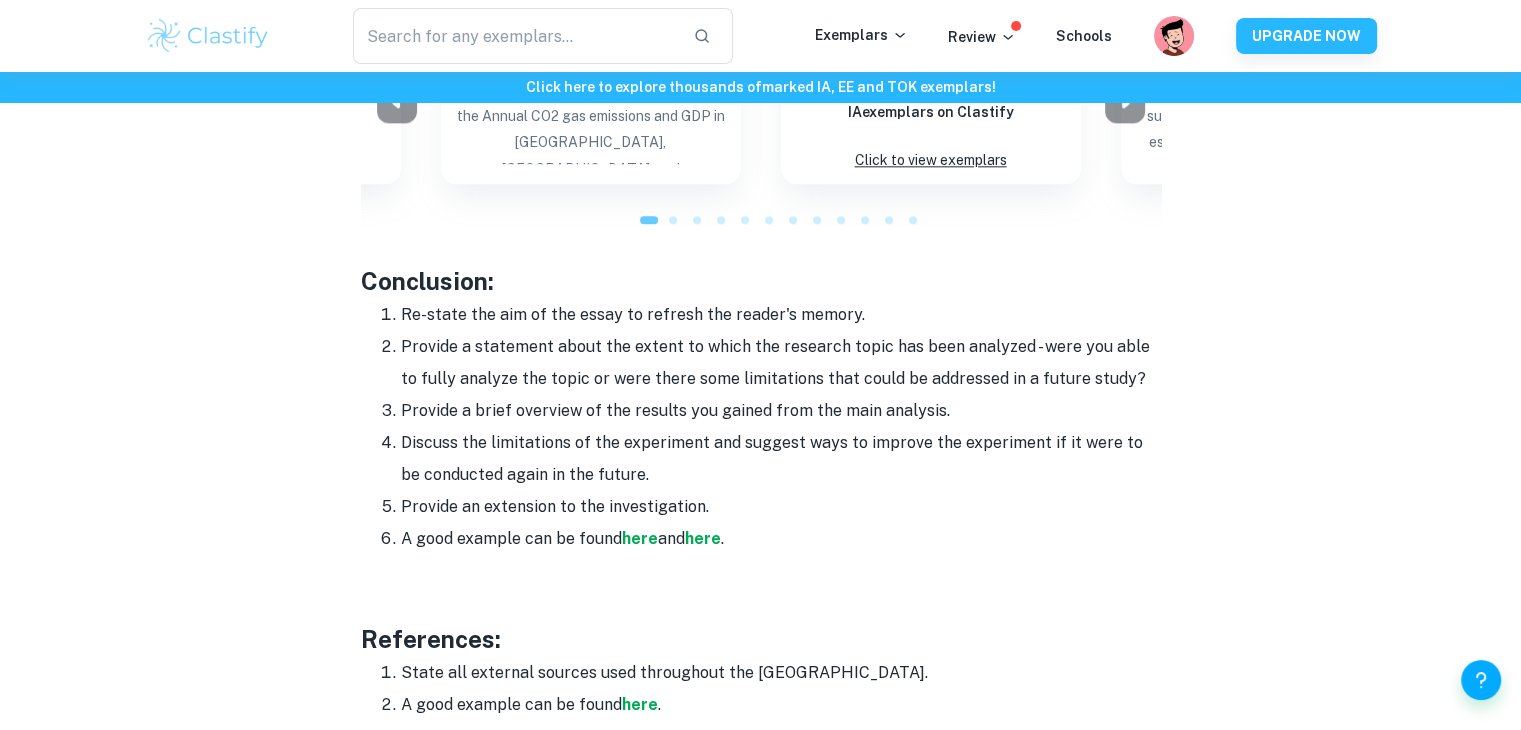 drag, startPoint x: 400, startPoint y: 324, endPoint x: 739, endPoint y: 496, distance: 380.13812 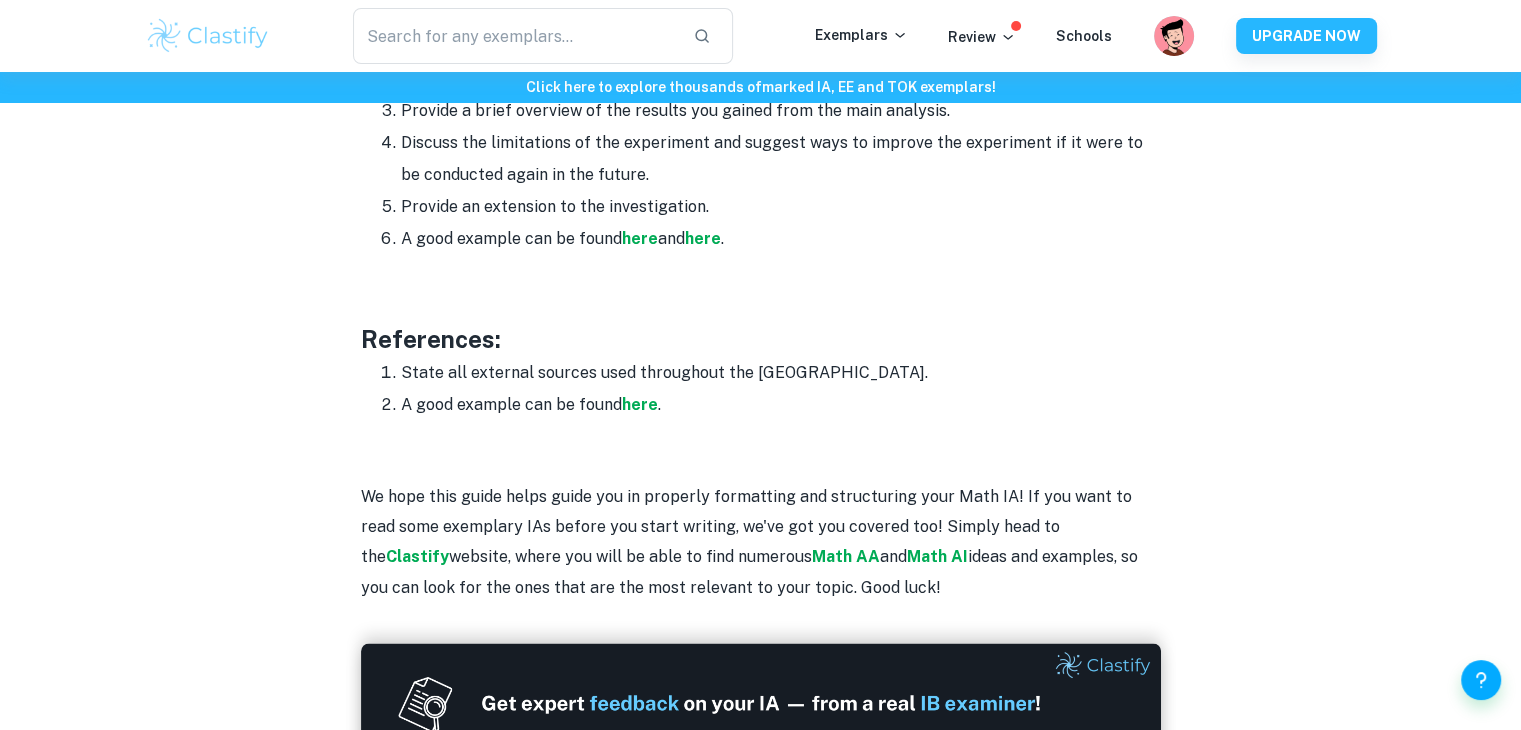 scroll, scrollTop: 2574, scrollLeft: 0, axis: vertical 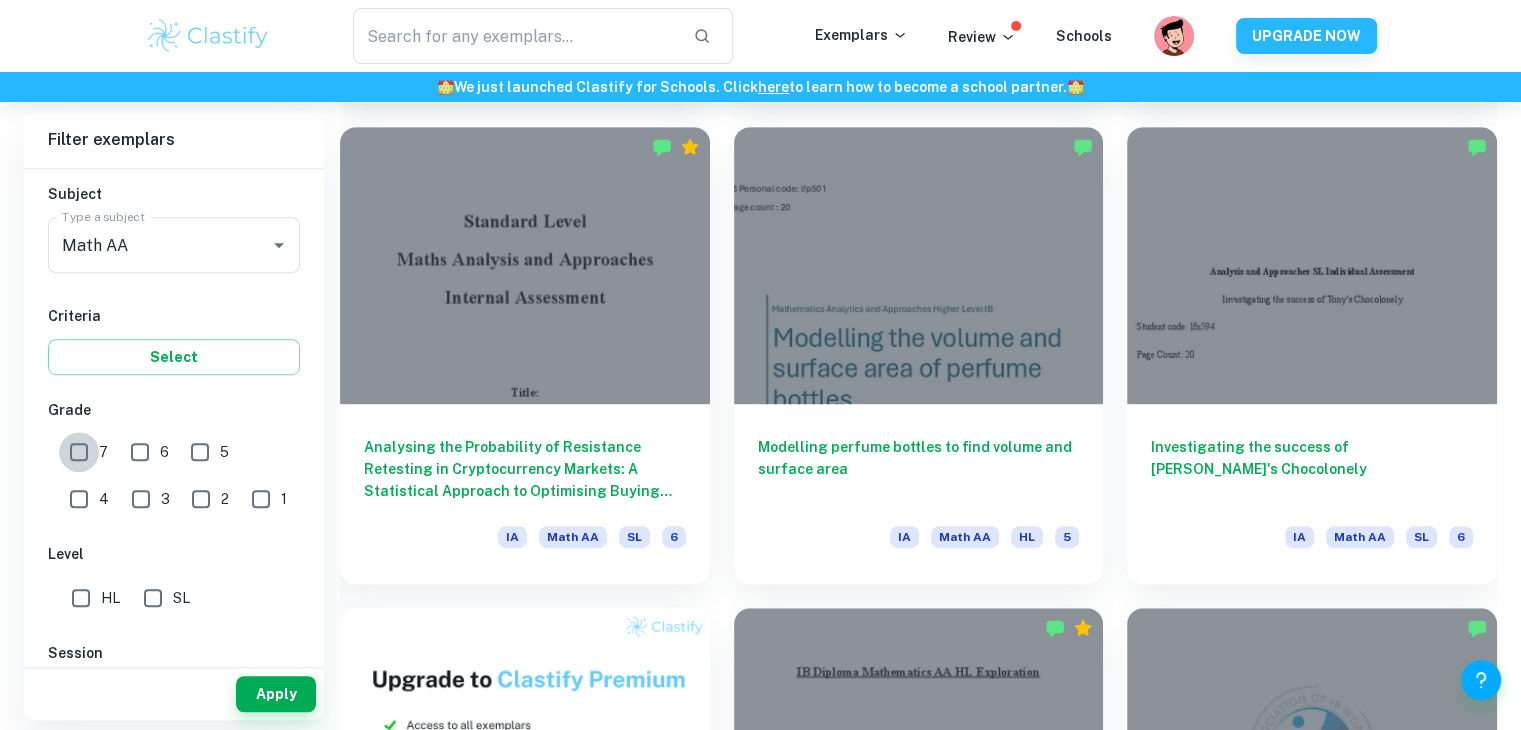 click on "7" at bounding box center [79, 452] 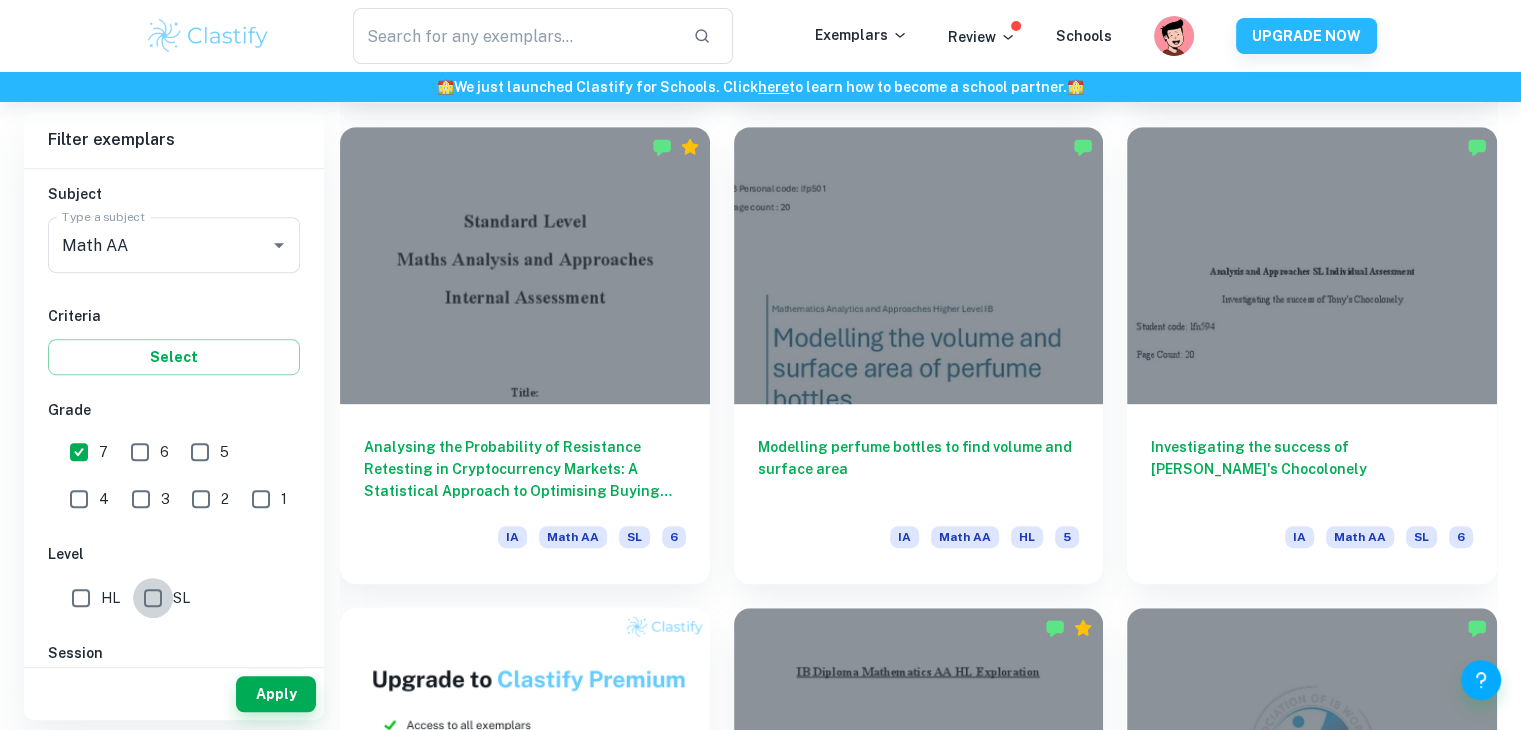 click on "SL" at bounding box center (153, 598) 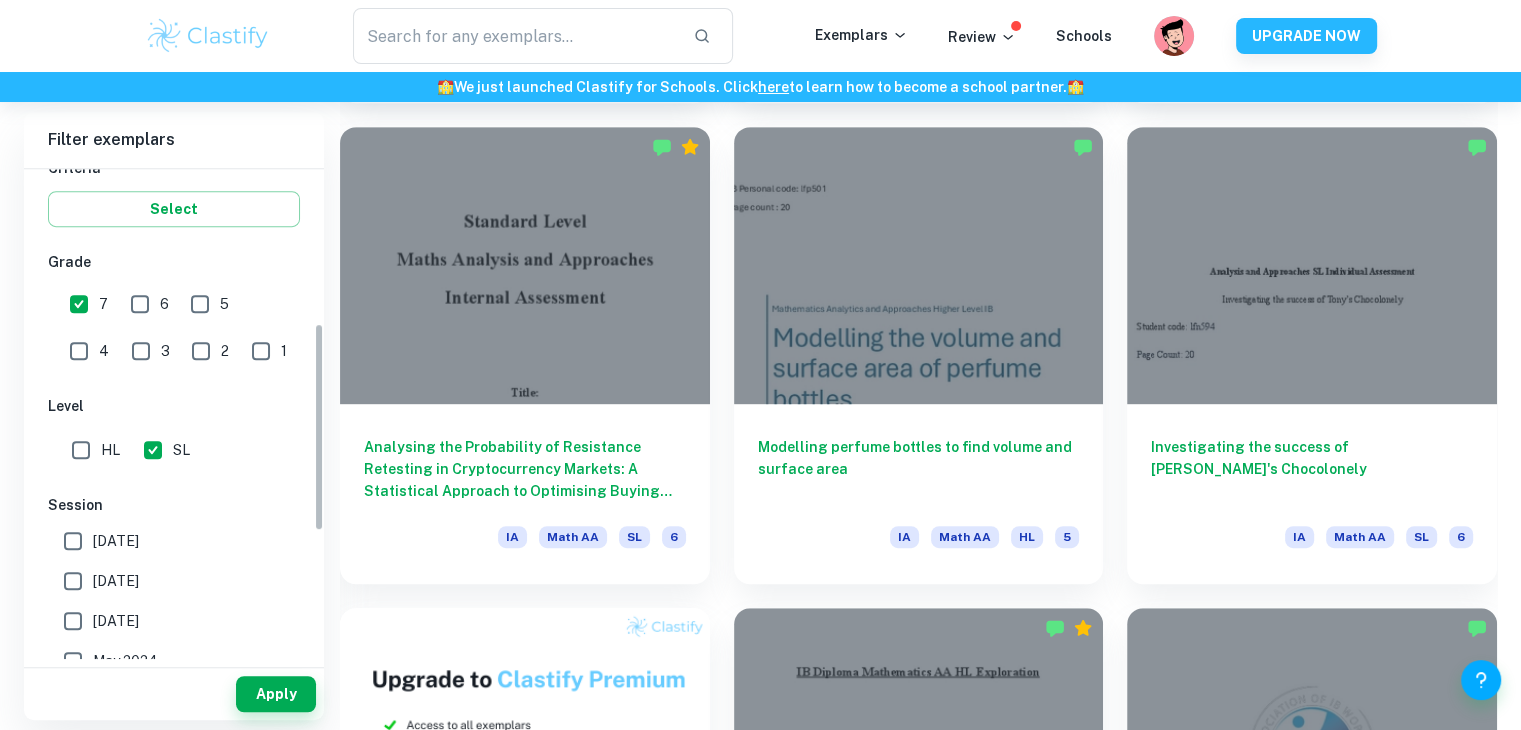 scroll, scrollTop: 366, scrollLeft: 0, axis: vertical 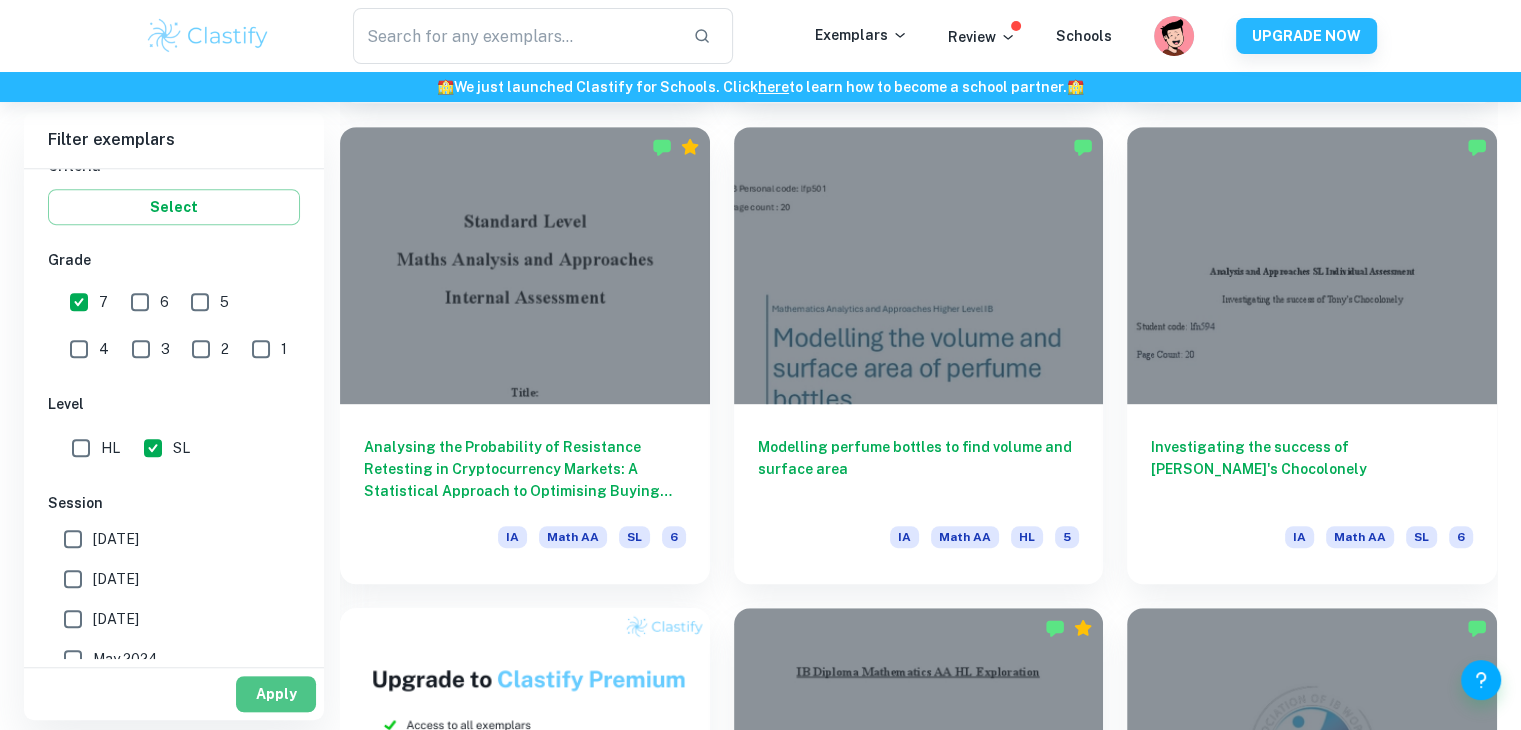 click on "Apply" at bounding box center (276, 694) 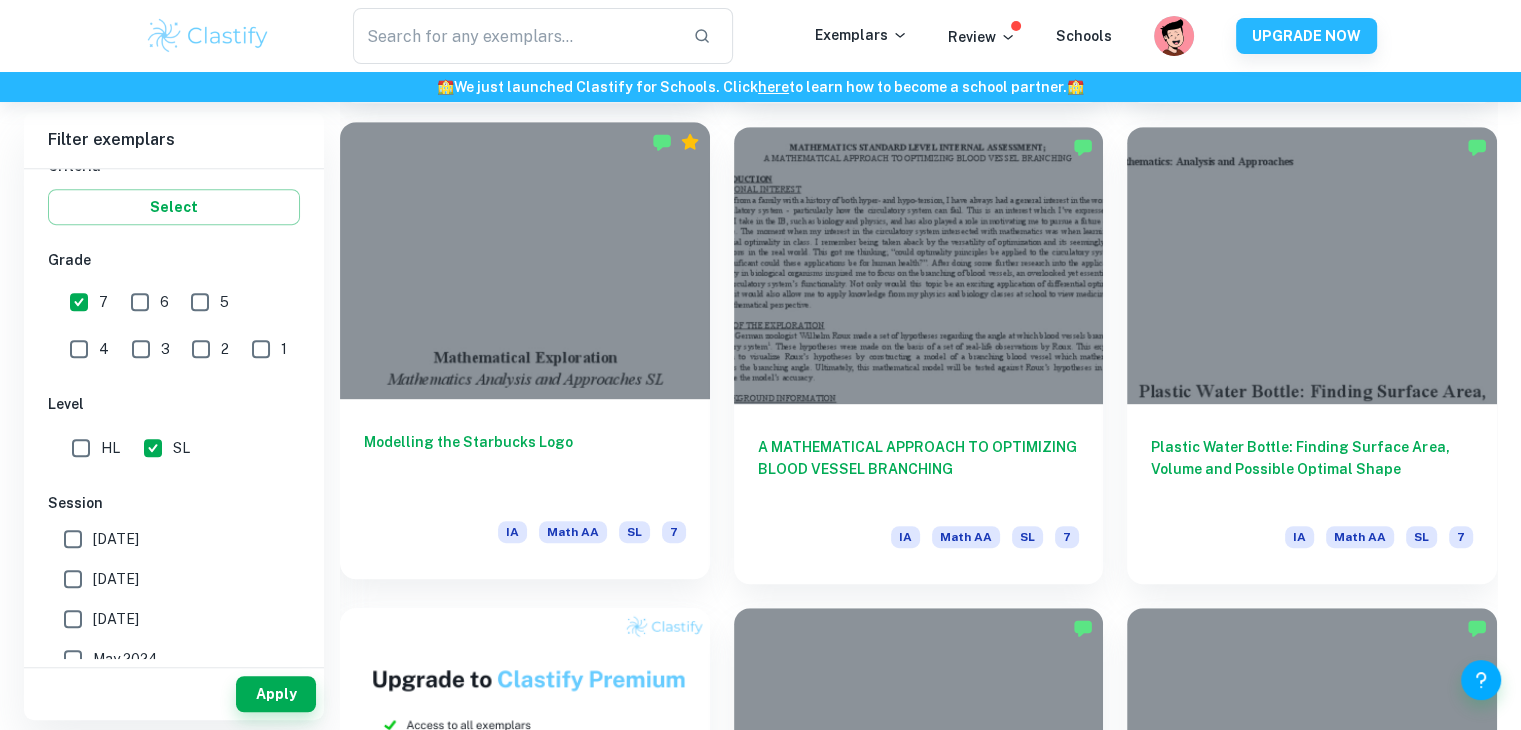 click on "Modelling the Starbucks Logo" at bounding box center (525, 464) 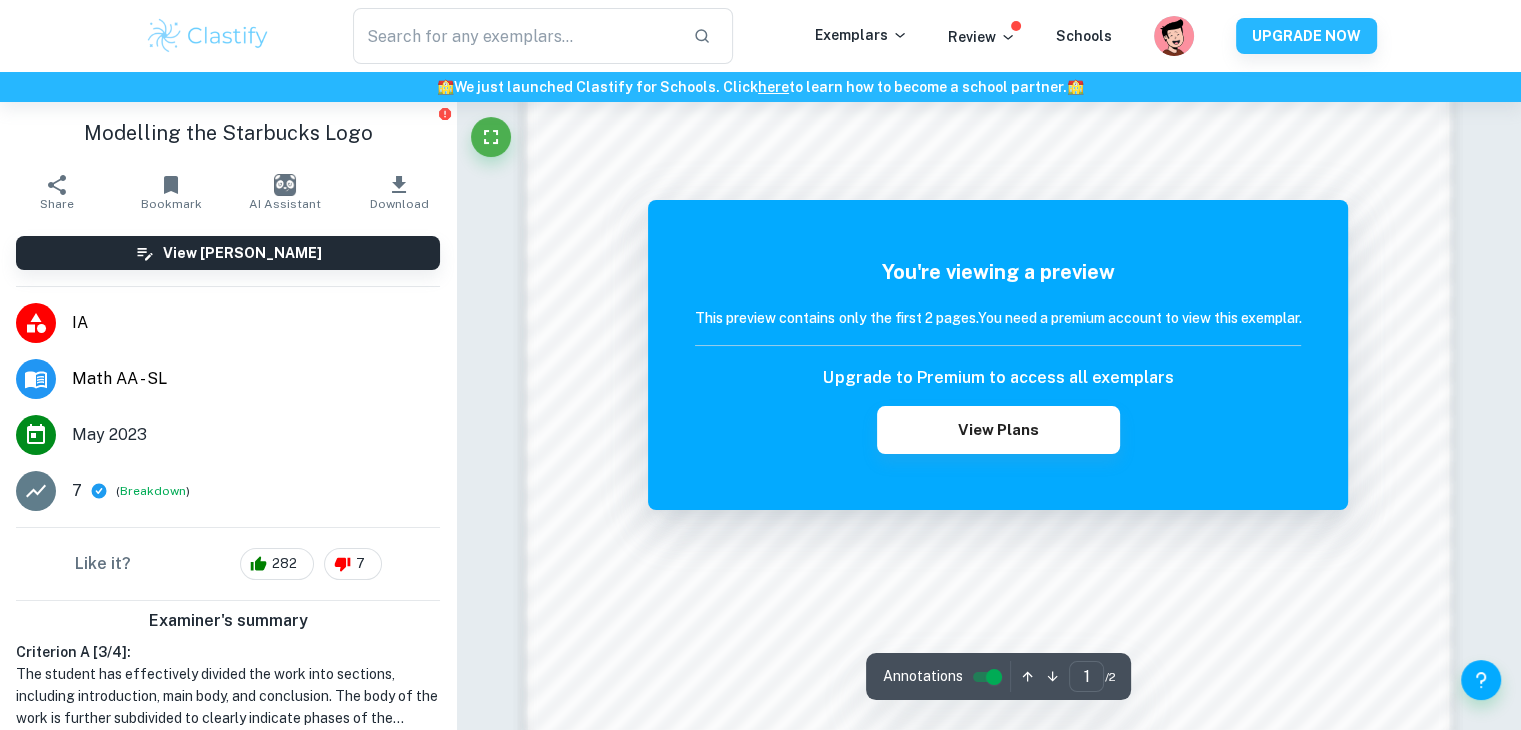 scroll, scrollTop: 2148, scrollLeft: 0, axis: vertical 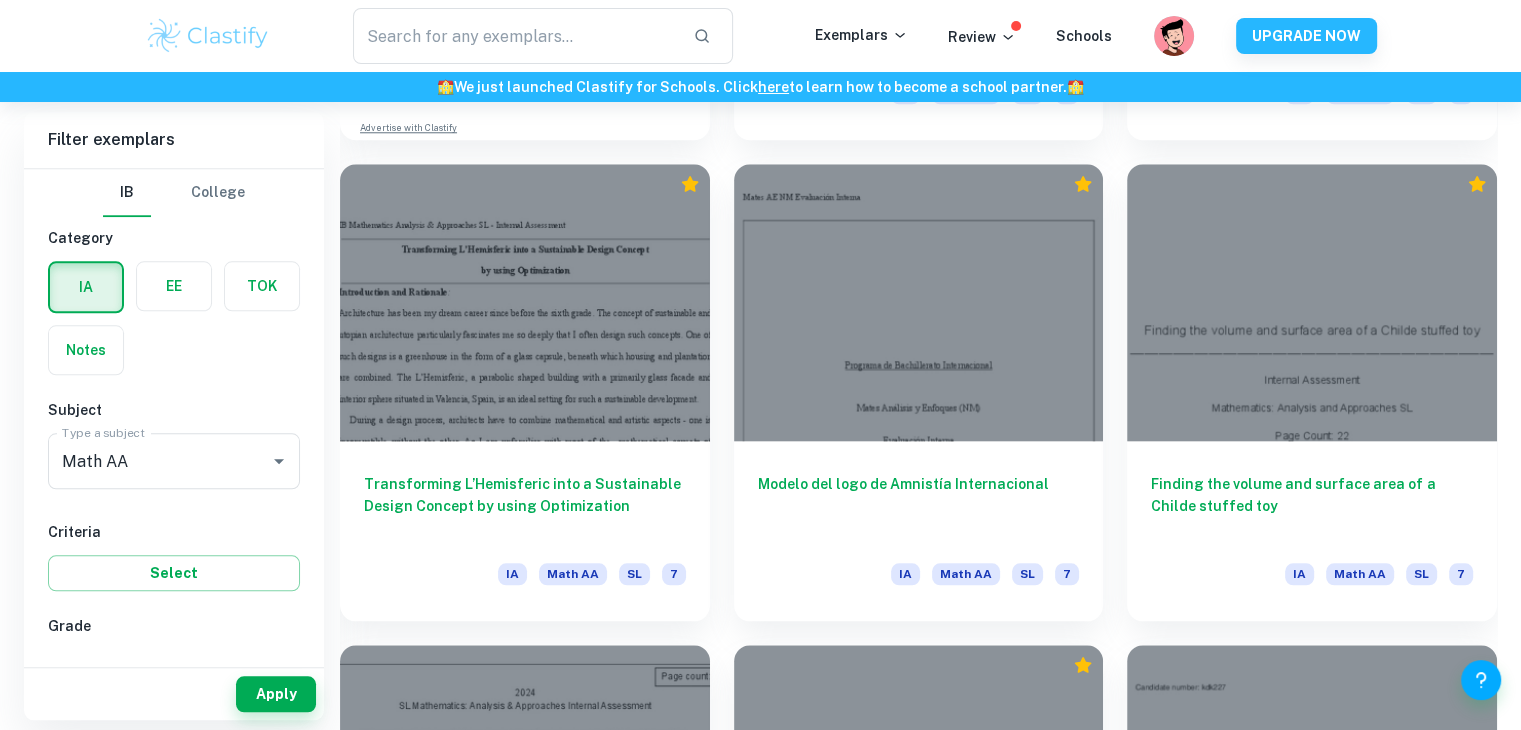 click on "Modelo del logo de Amnistía Internacional" at bounding box center [919, 506] 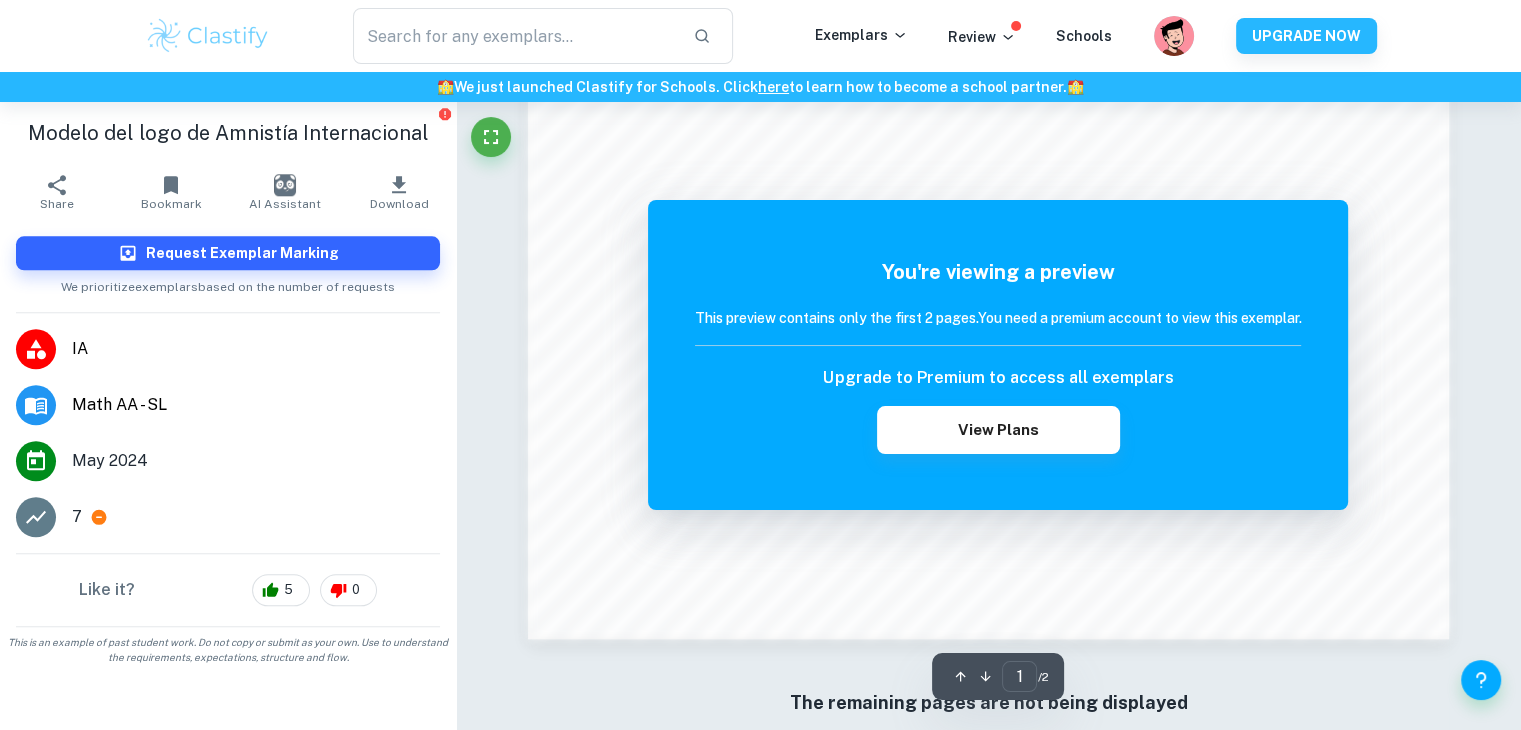 scroll, scrollTop: 2146, scrollLeft: 0, axis: vertical 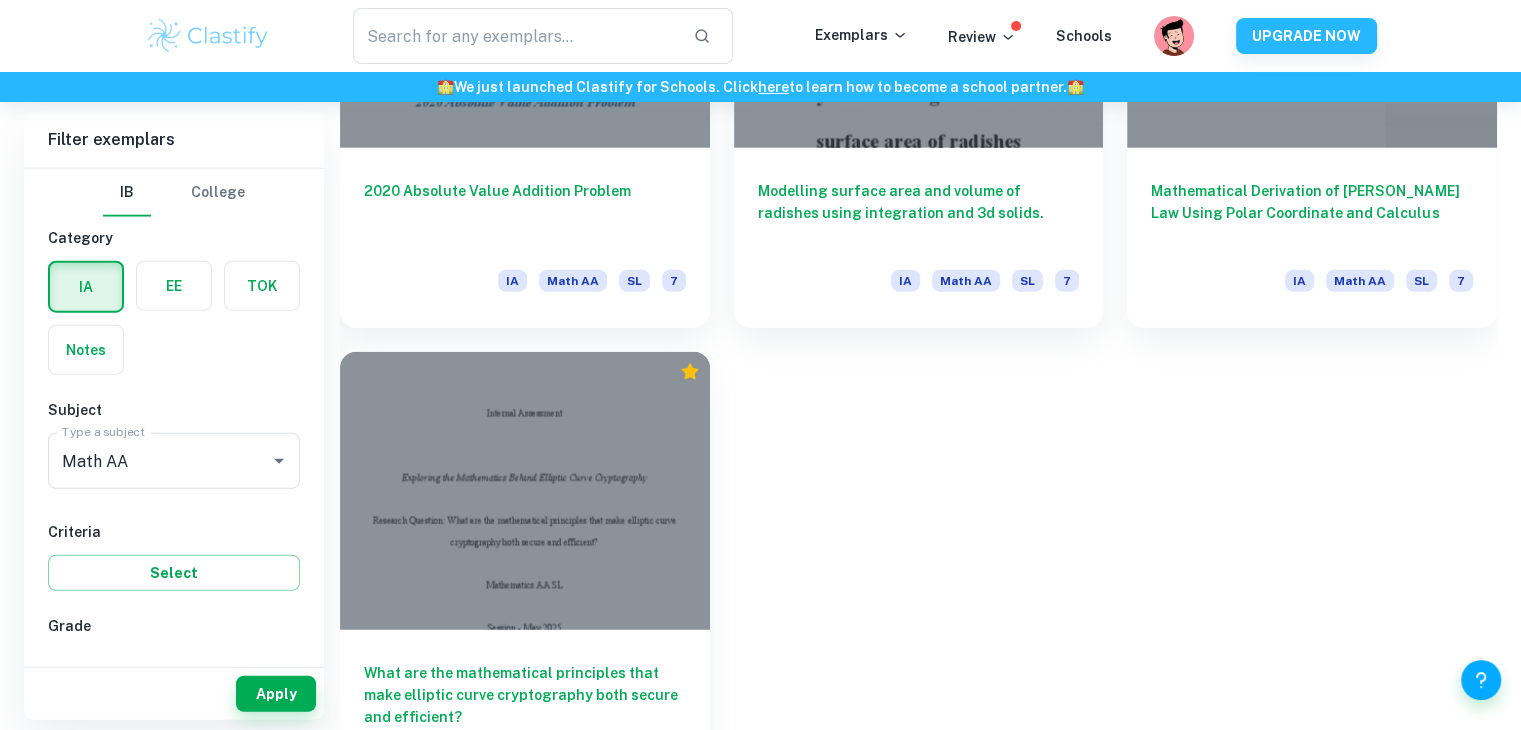 click on "To what extent does a chosen dataset of stock market sales figures satisfy the  theory of [PERSON_NAME] law? IA Math AA SL 7 Modeling and analyzing electrocardiograms for heart health assessment IA Math AA SL 7 Want full marks on your  IA ? Get expert feedback from an IB examiner!  🎯 Promoted Advertise with Clastify Modelling the Starbucks Logo IA Math AA SL 7 A MATHEMATICAL APPROACH TO OPTIMIZING BLOOD VESSEL BRANCHING IA Math AA SL 7 Plastic Water Bottle: Finding Surface Area, Volume and Possible Optimal Shape IA Math AA SL 7 Fast track your coursework with mark schemes created by IB examiners. Upgrade now  🚀 Promoted Advertise with Clastify   Modelling the pharmacokinetic profile of [MEDICAL_DATA] IA Math AA SL 7 Modelling [MEDICAL_DATA] with the SIR Model IA Math AA SL 7 Transforming L’Hemisferic into a Sustainable Design Concept  by using Optimization  IA Math AA SL 7 Modelo del logo de Amnistía Internacional IA Math AA SL 7 Finding the volume and surface area of a Childe stuffed toy IA Math AA SL 7 IA SL" at bounding box center [906, -1837] 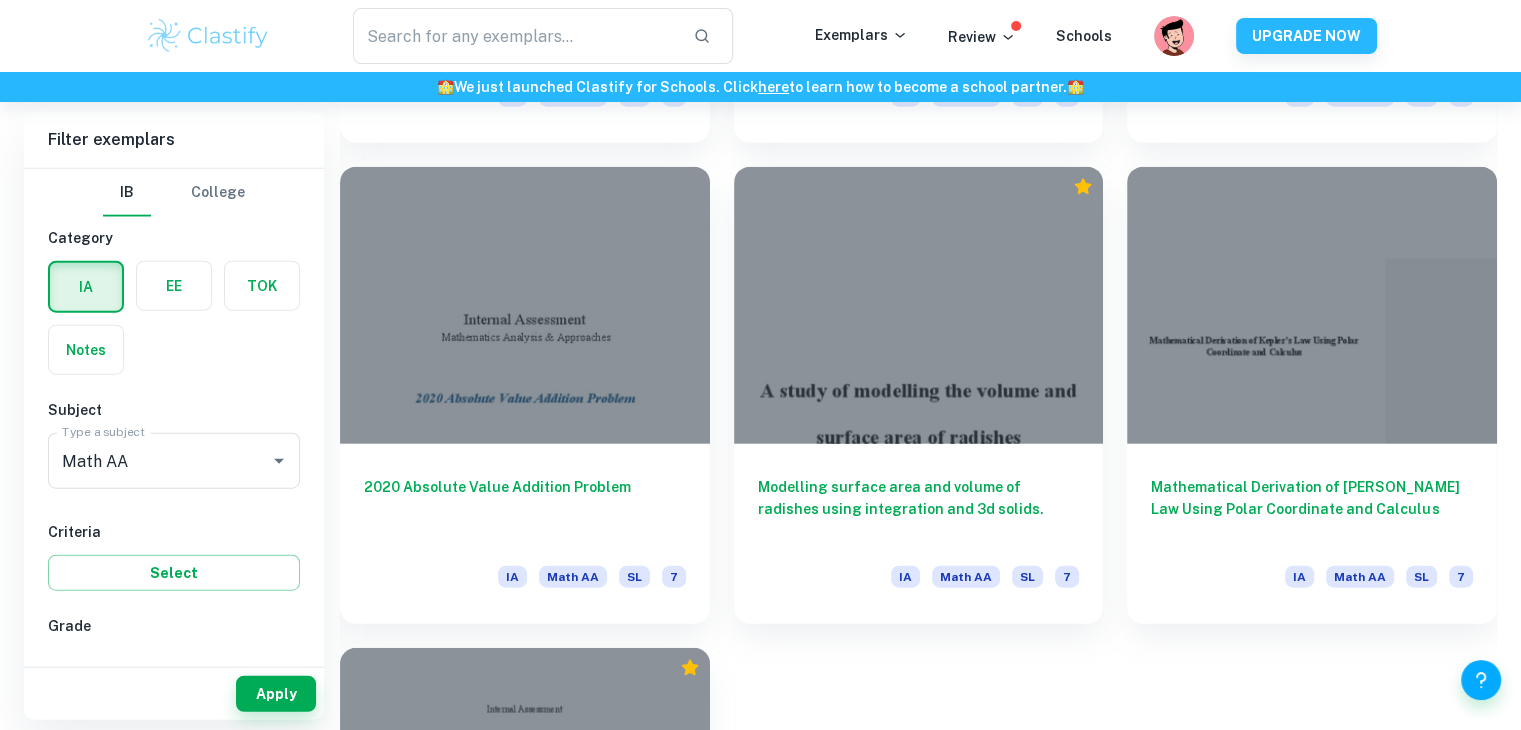 scroll, scrollTop: 4837, scrollLeft: 0, axis: vertical 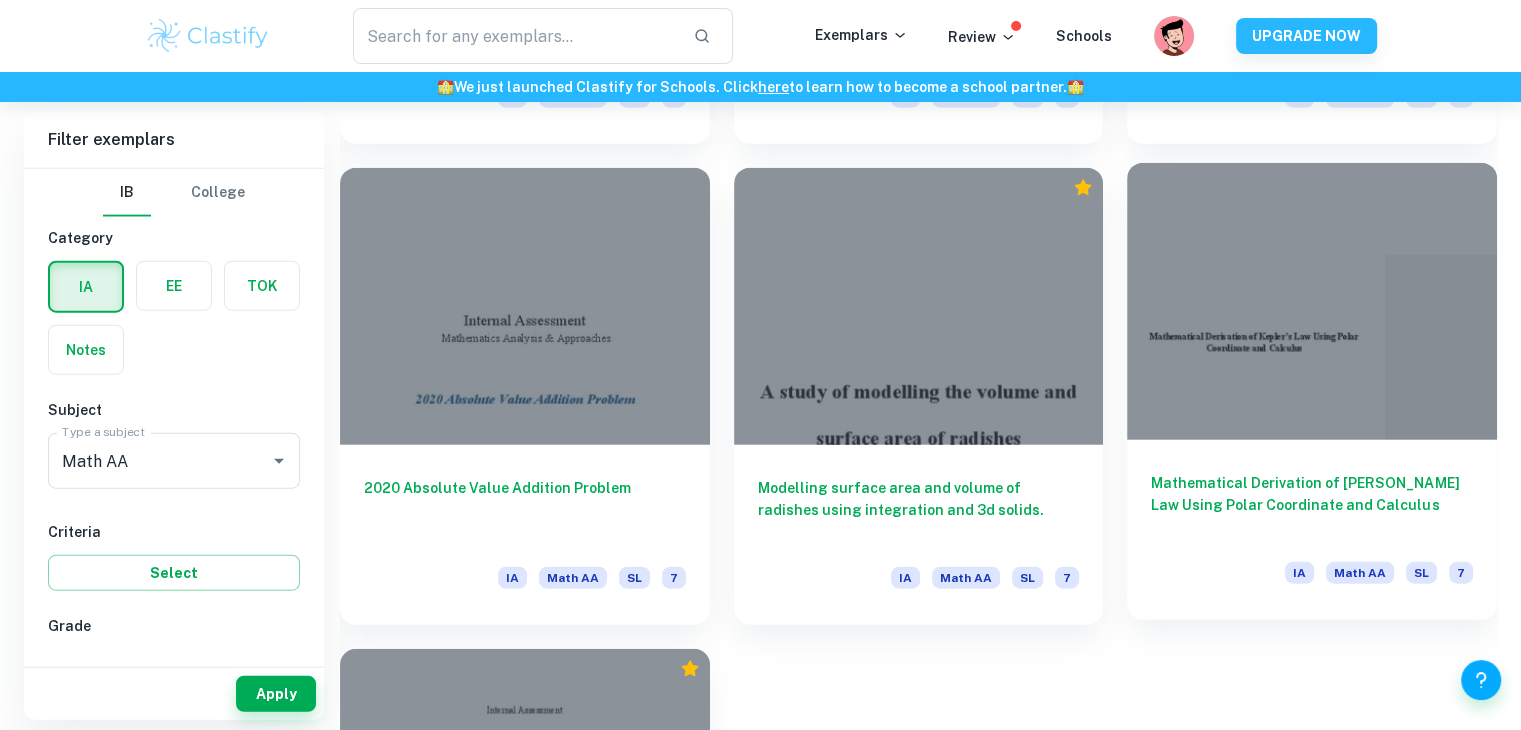 click at bounding box center (1312, 301) 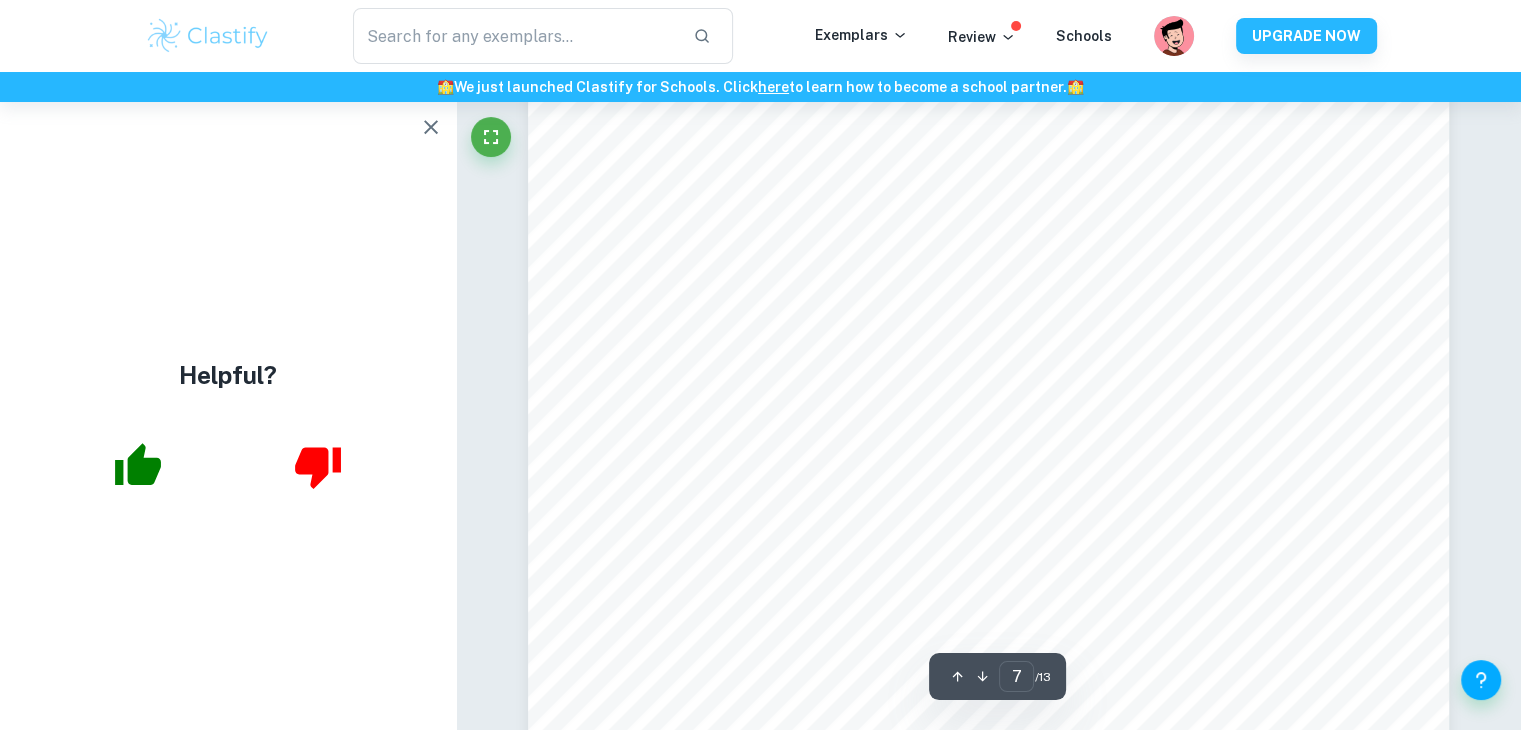scroll, scrollTop: 8340, scrollLeft: 0, axis: vertical 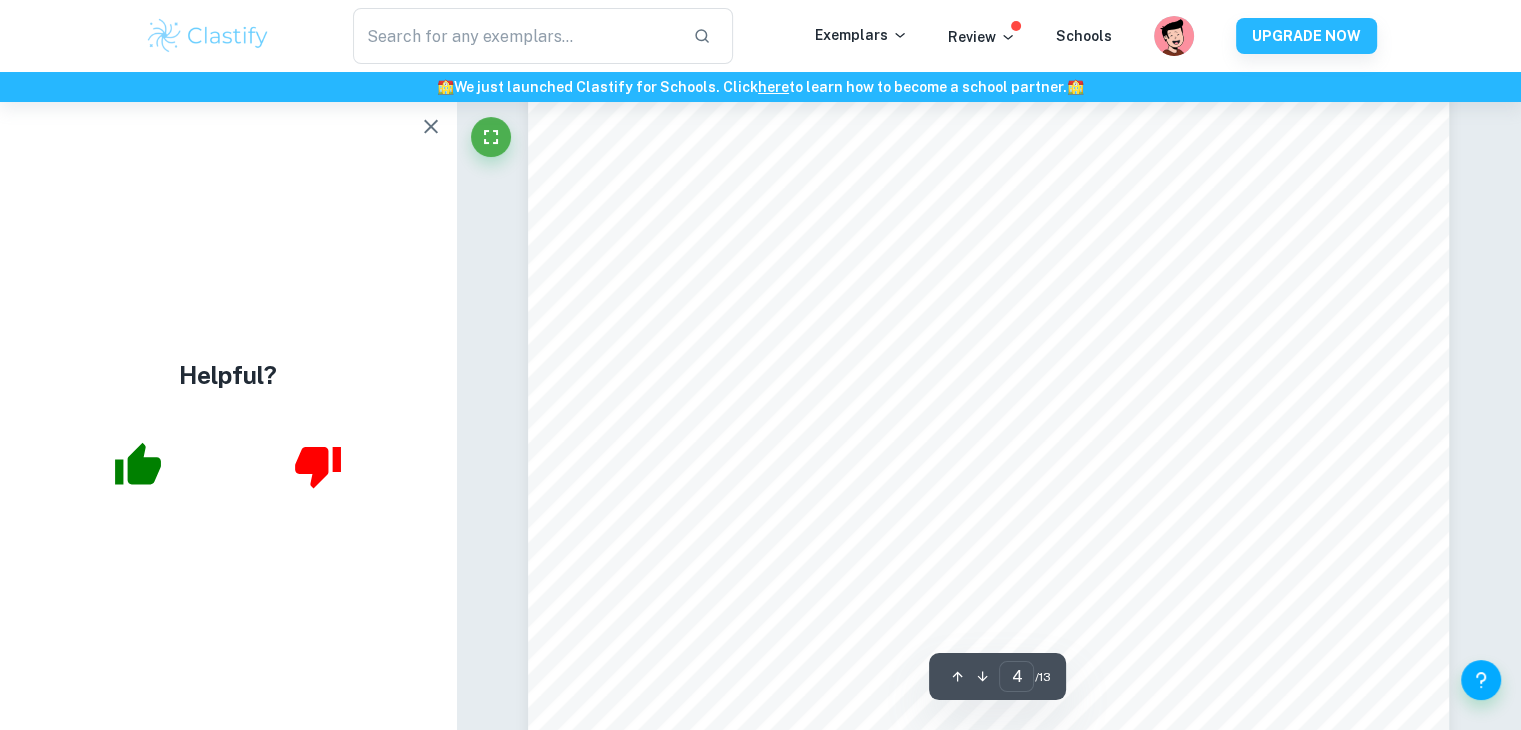 type on "3" 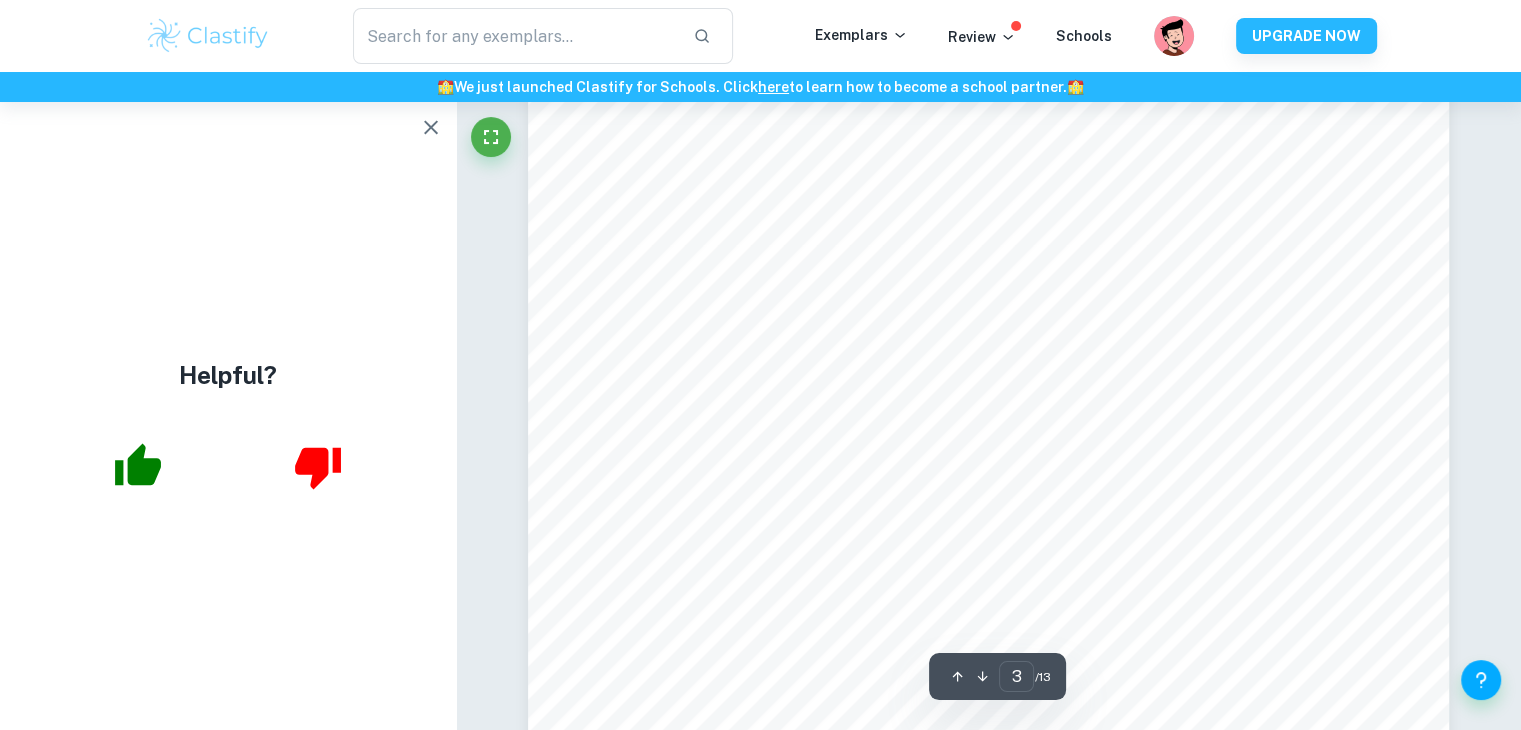 scroll, scrollTop: 2760, scrollLeft: 0, axis: vertical 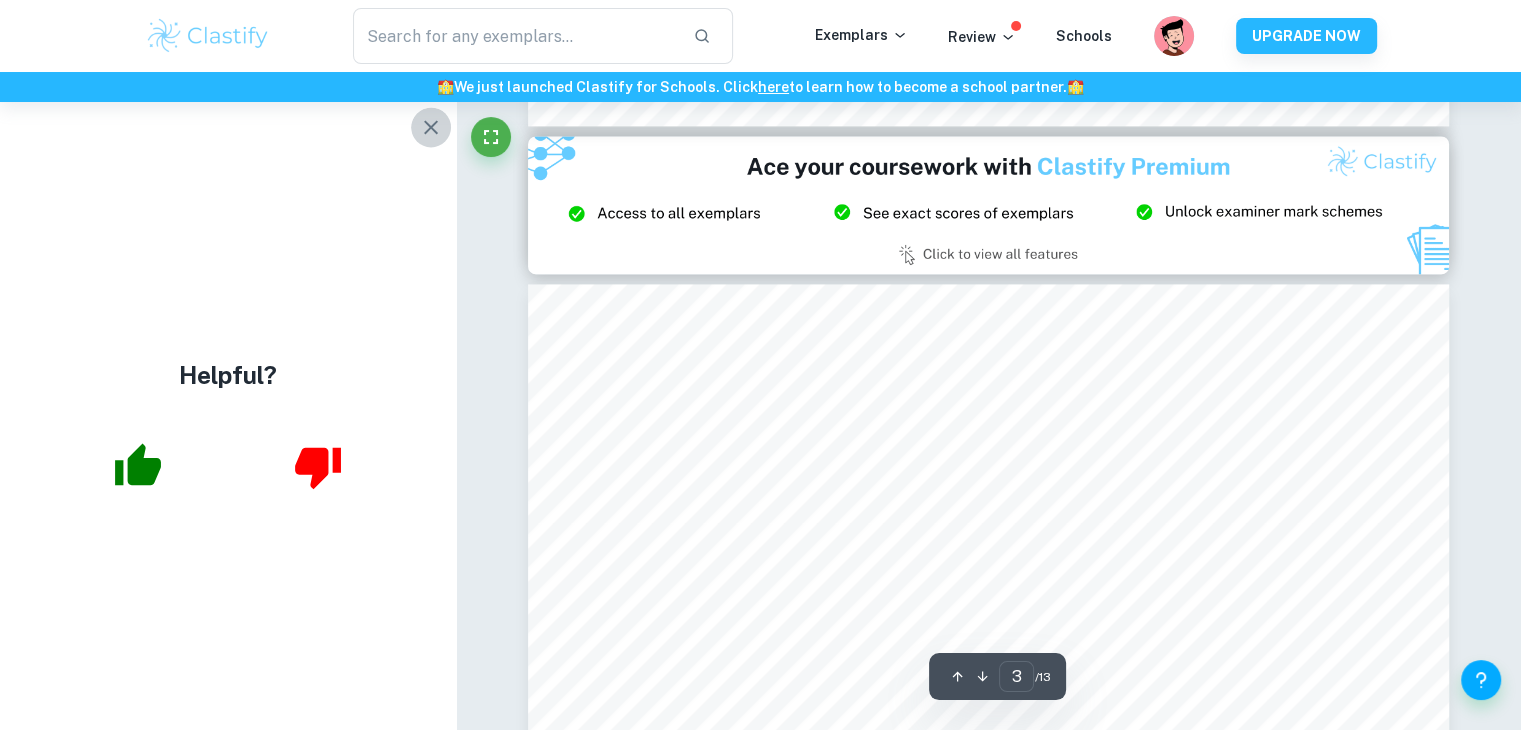 click at bounding box center (431, 127) 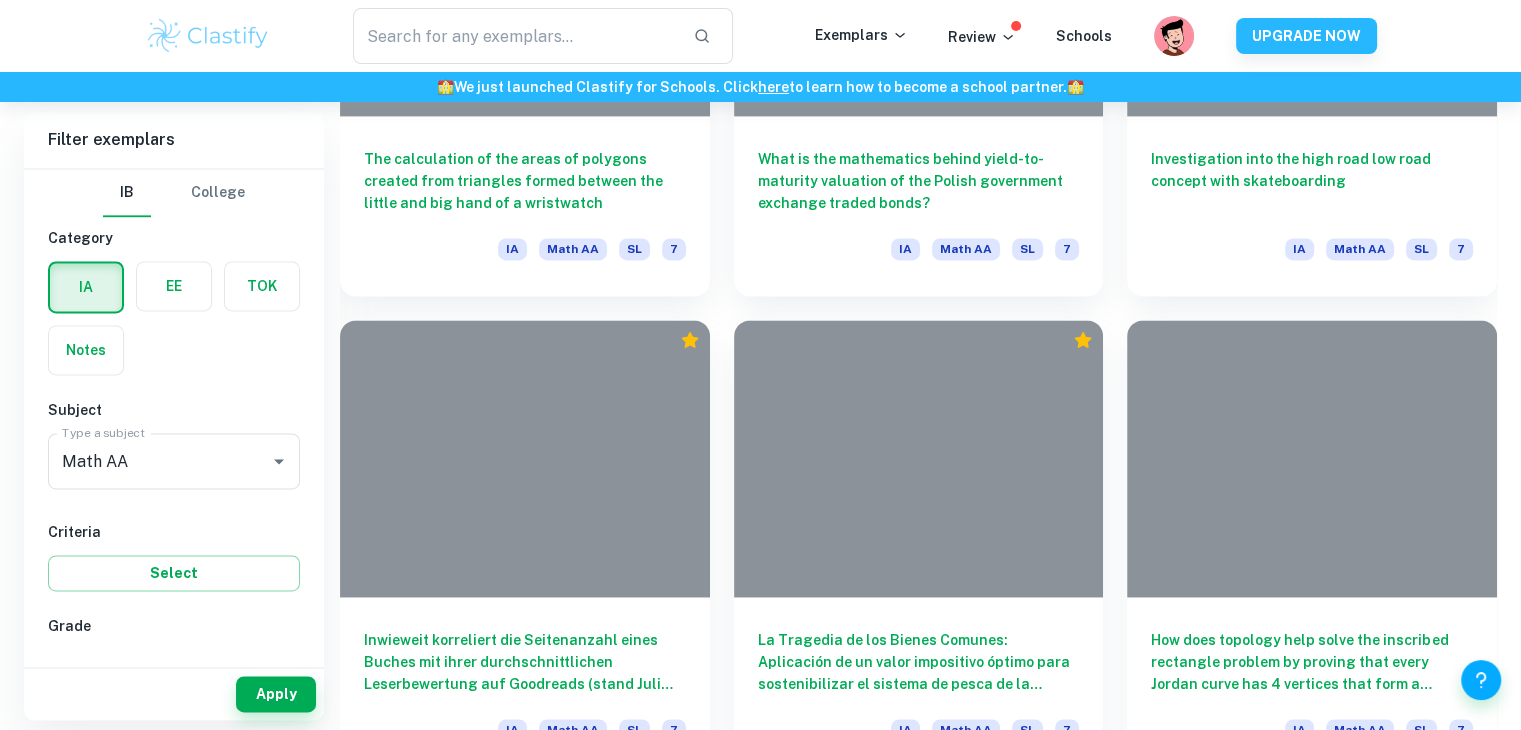 scroll, scrollTop: 4837, scrollLeft: 0, axis: vertical 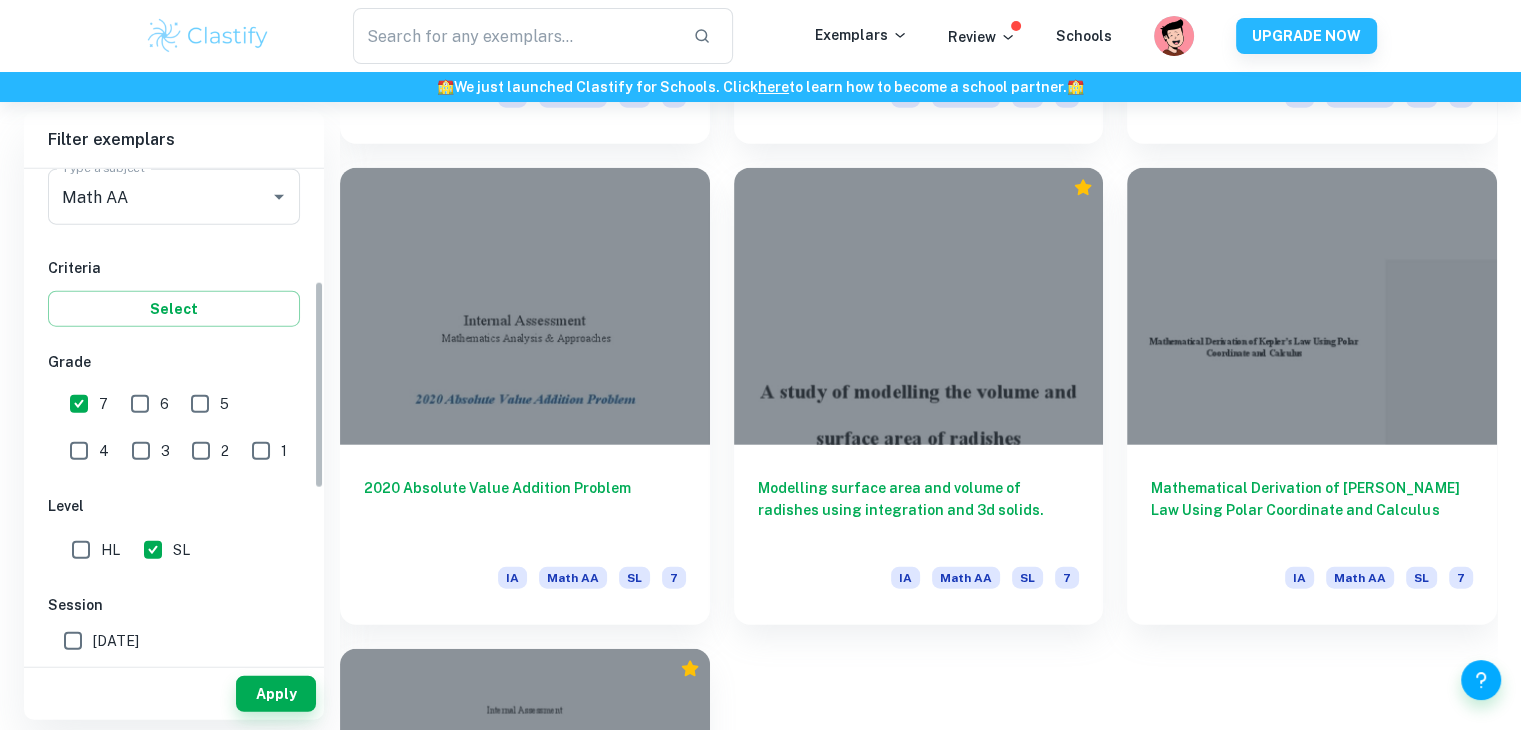 click on "6" at bounding box center (140, 404) 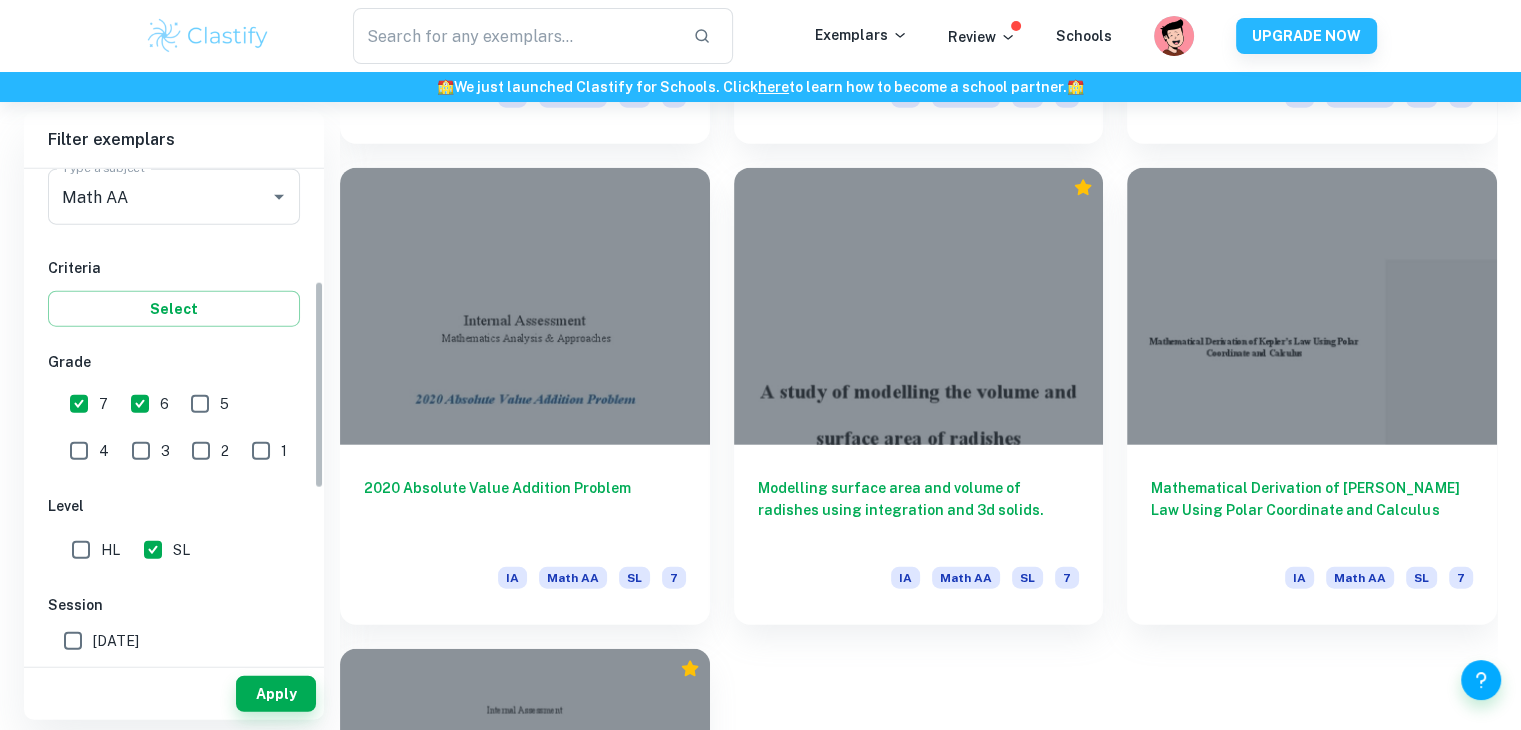 click on "Apply" at bounding box center (174, 694) 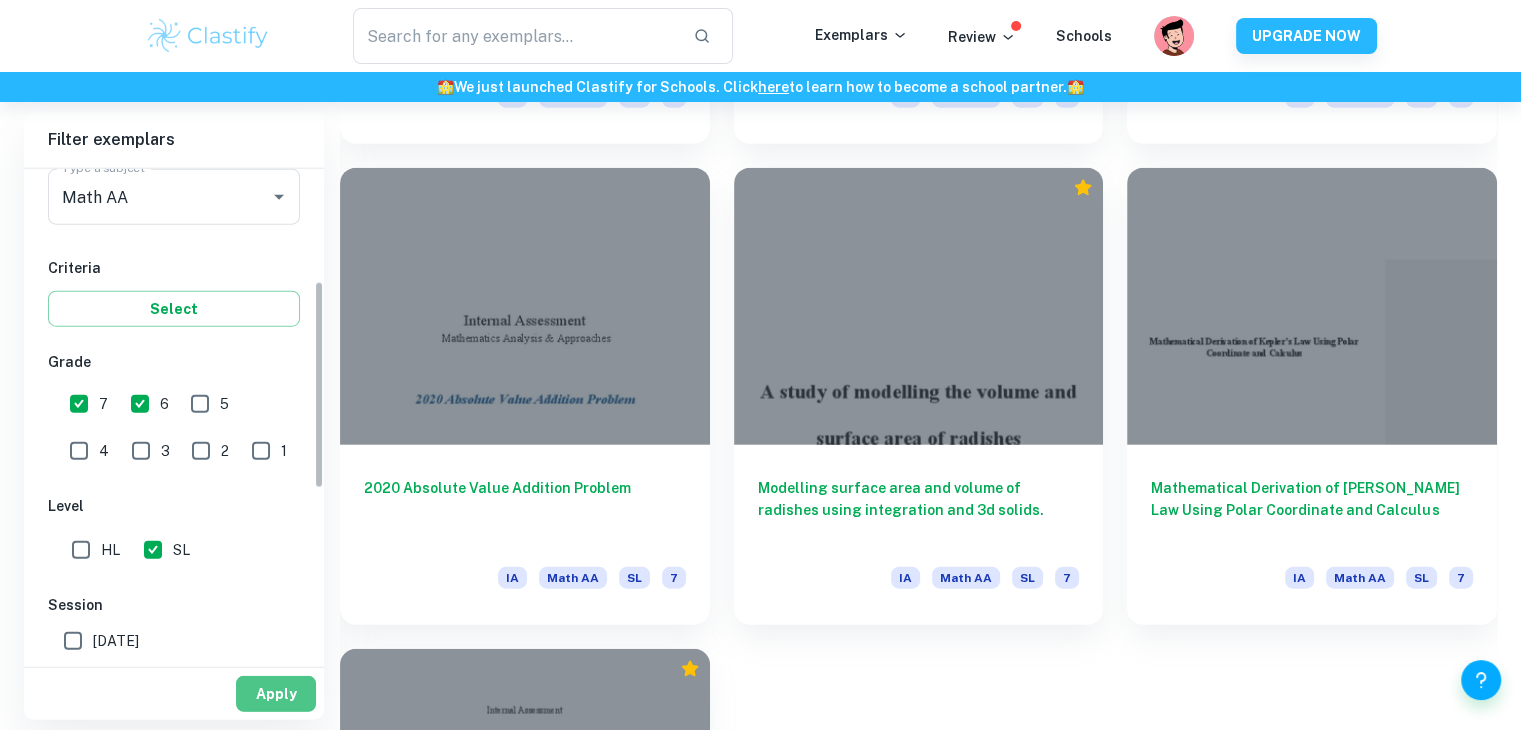 click on "Apply" at bounding box center [276, 694] 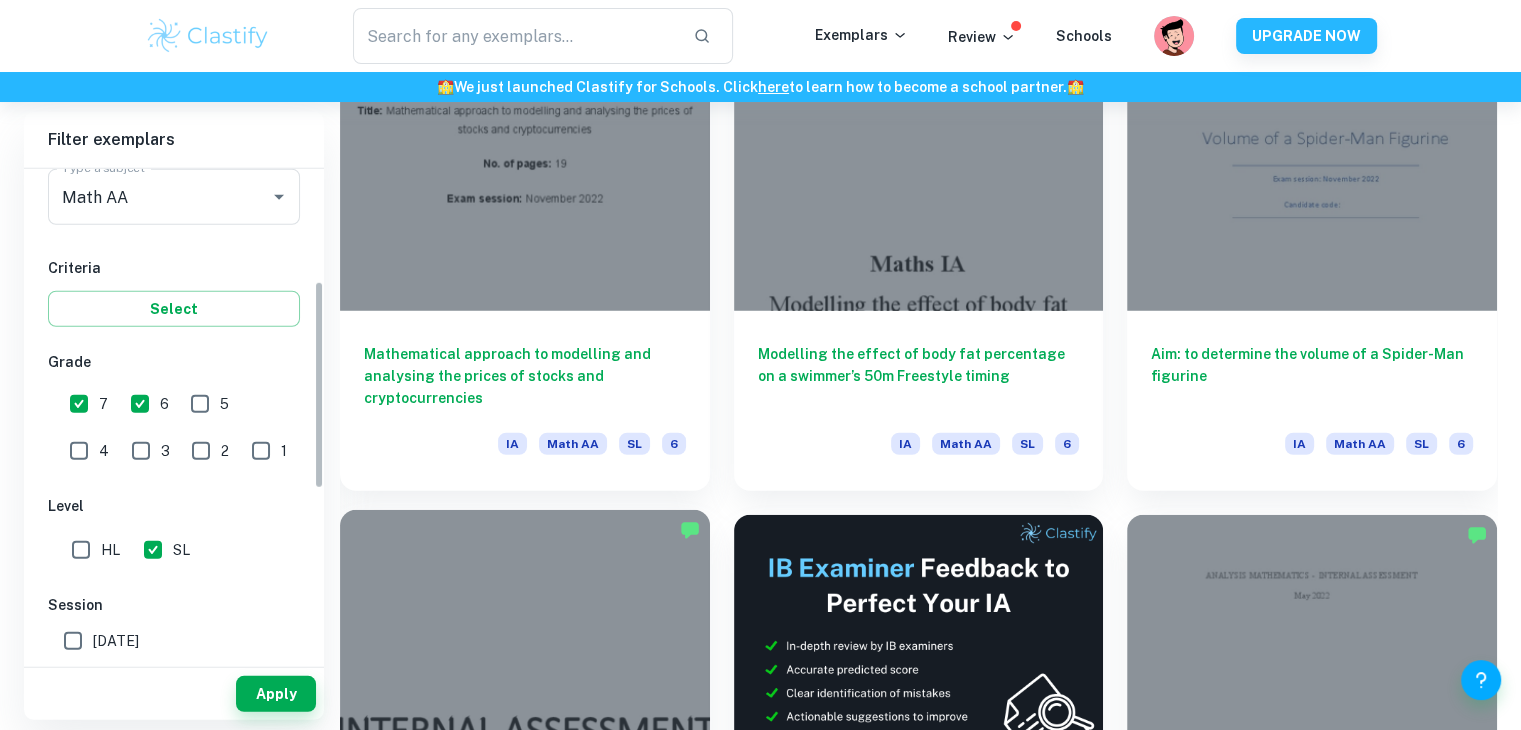 scroll, scrollTop: 5442, scrollLeft: 0, axis: vertical 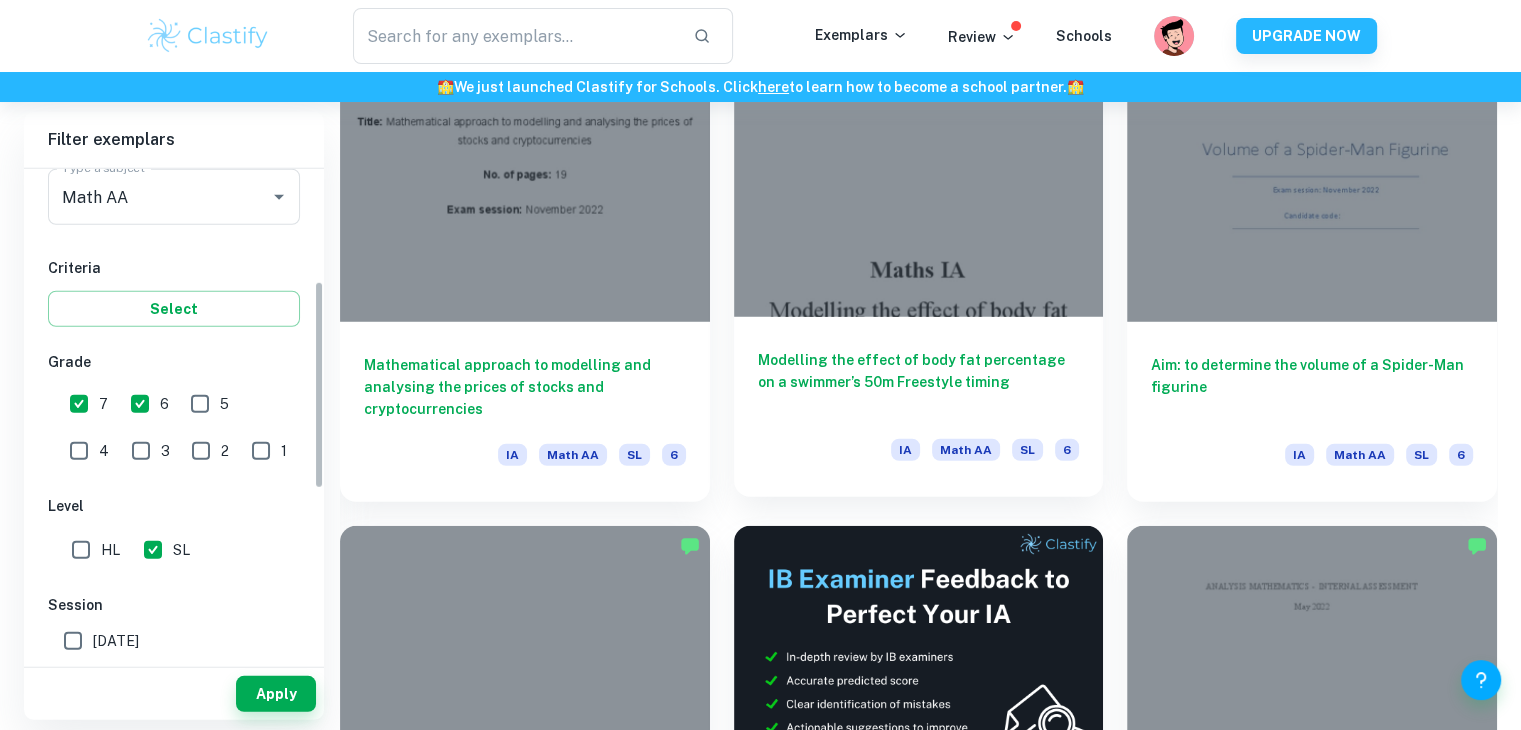 click on "Modelling the effect of body fat percentage on a swimmer’s 50m Freestyle timing" at bounding box center (919, 382) 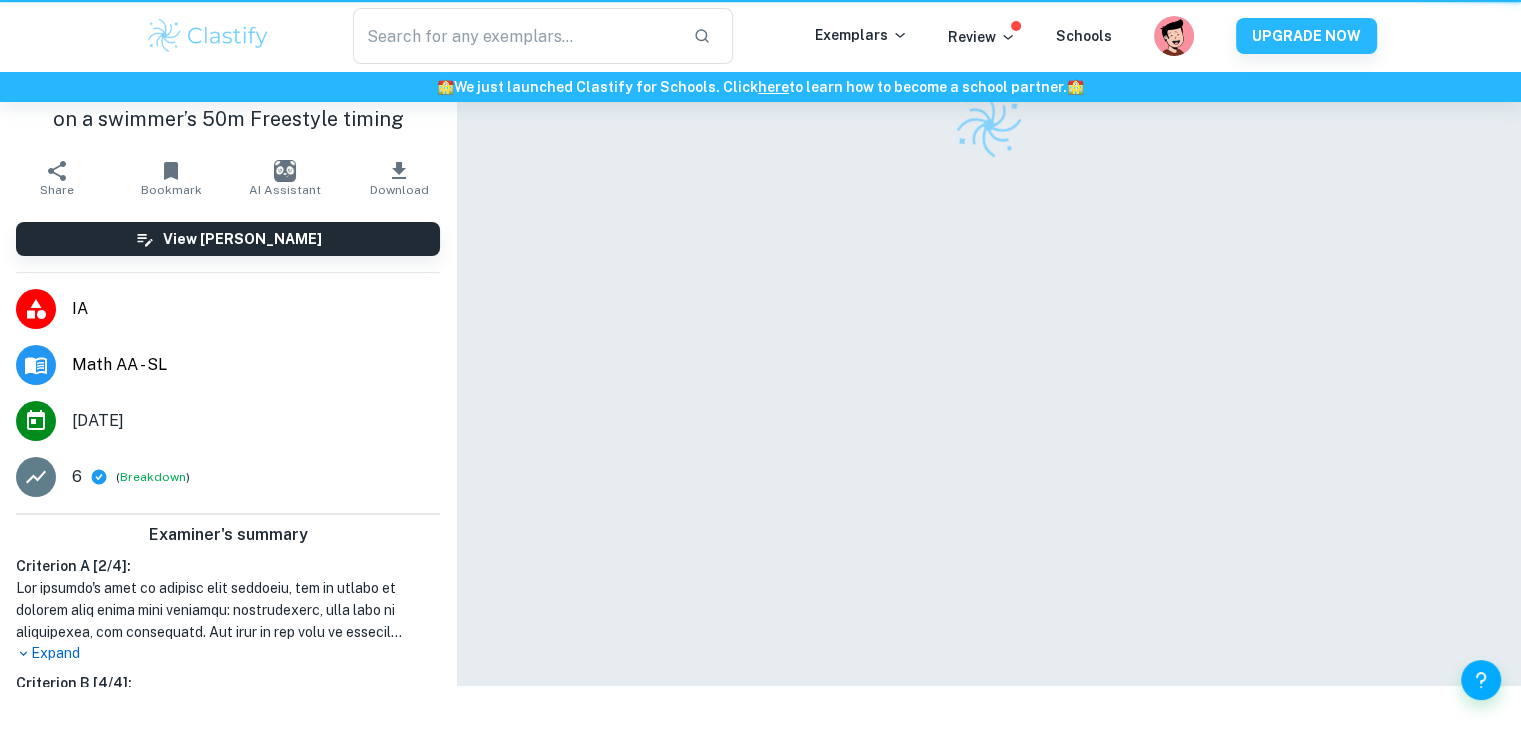 scroll, scrollTop: 0, scrollLeft: 0, axis: both 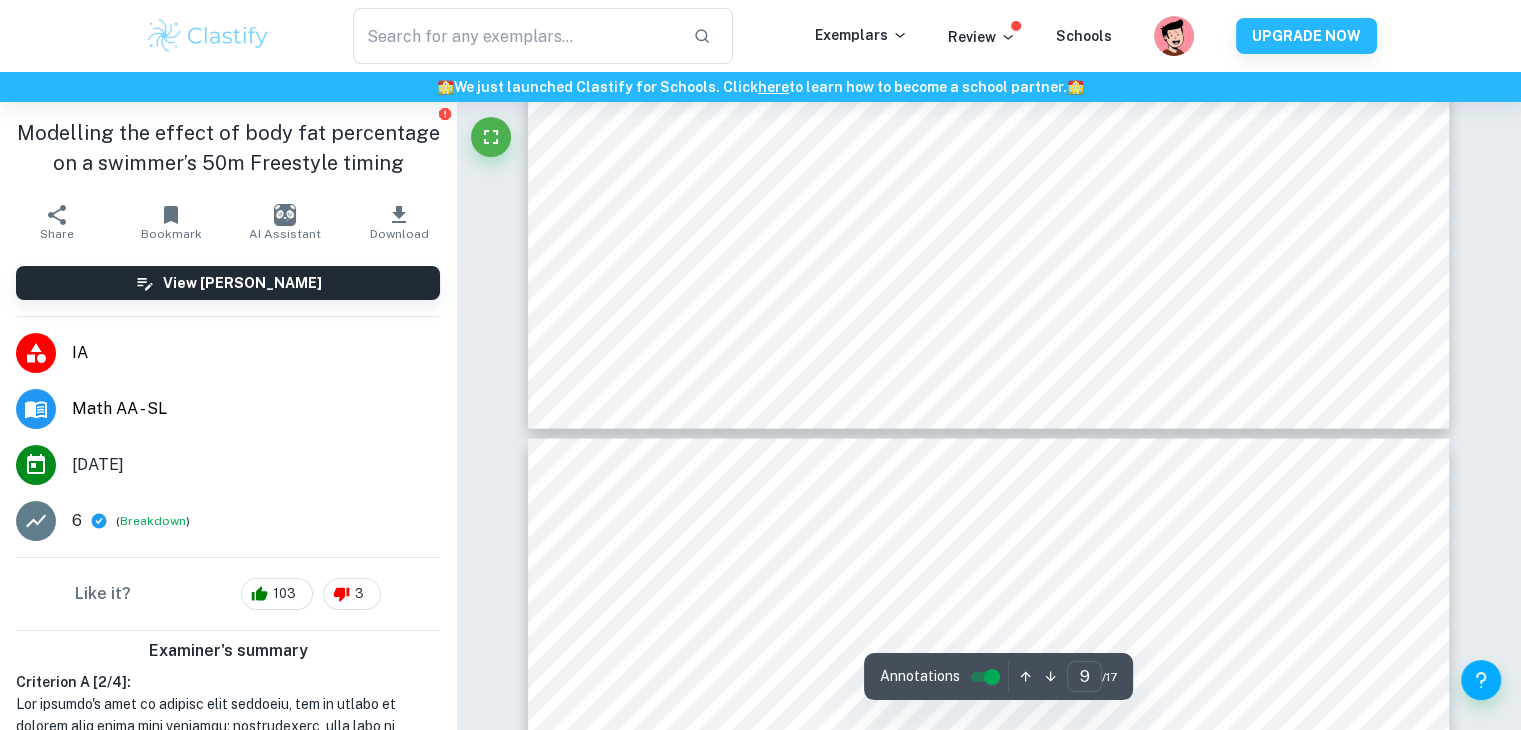 type on "10" 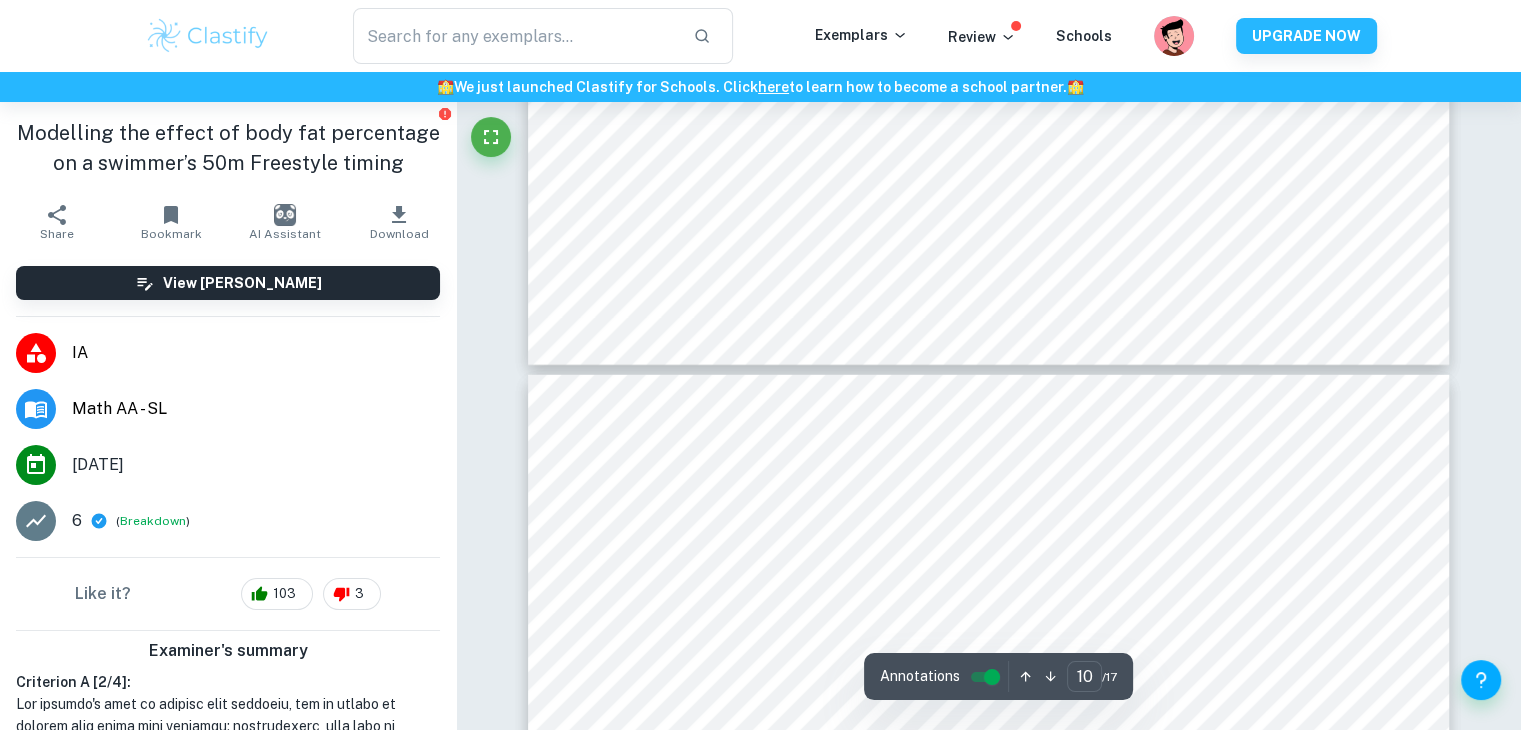 scroll, scrollTop: 13303, scrollLeft: 0, axis: vertical 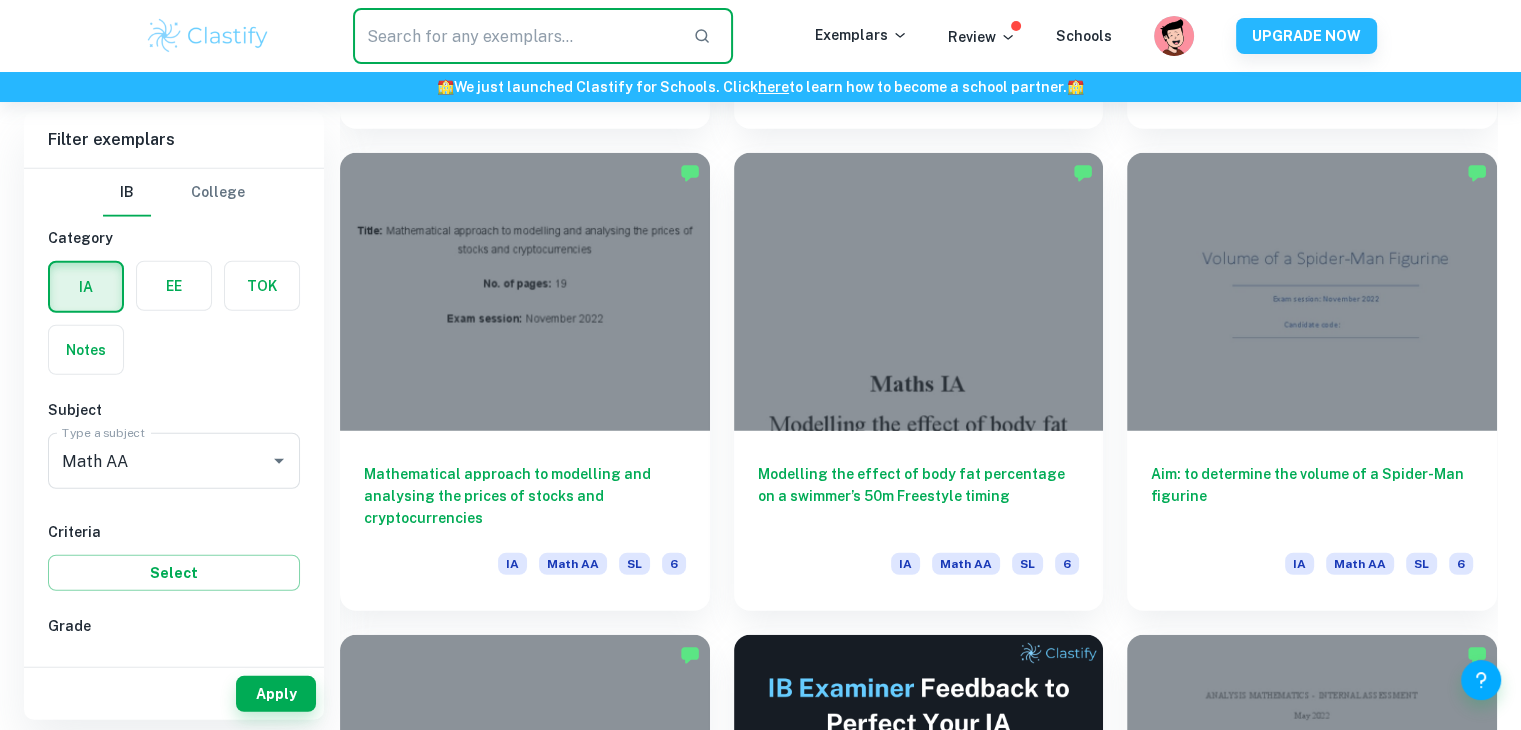 click at bounding box center [515, 36] 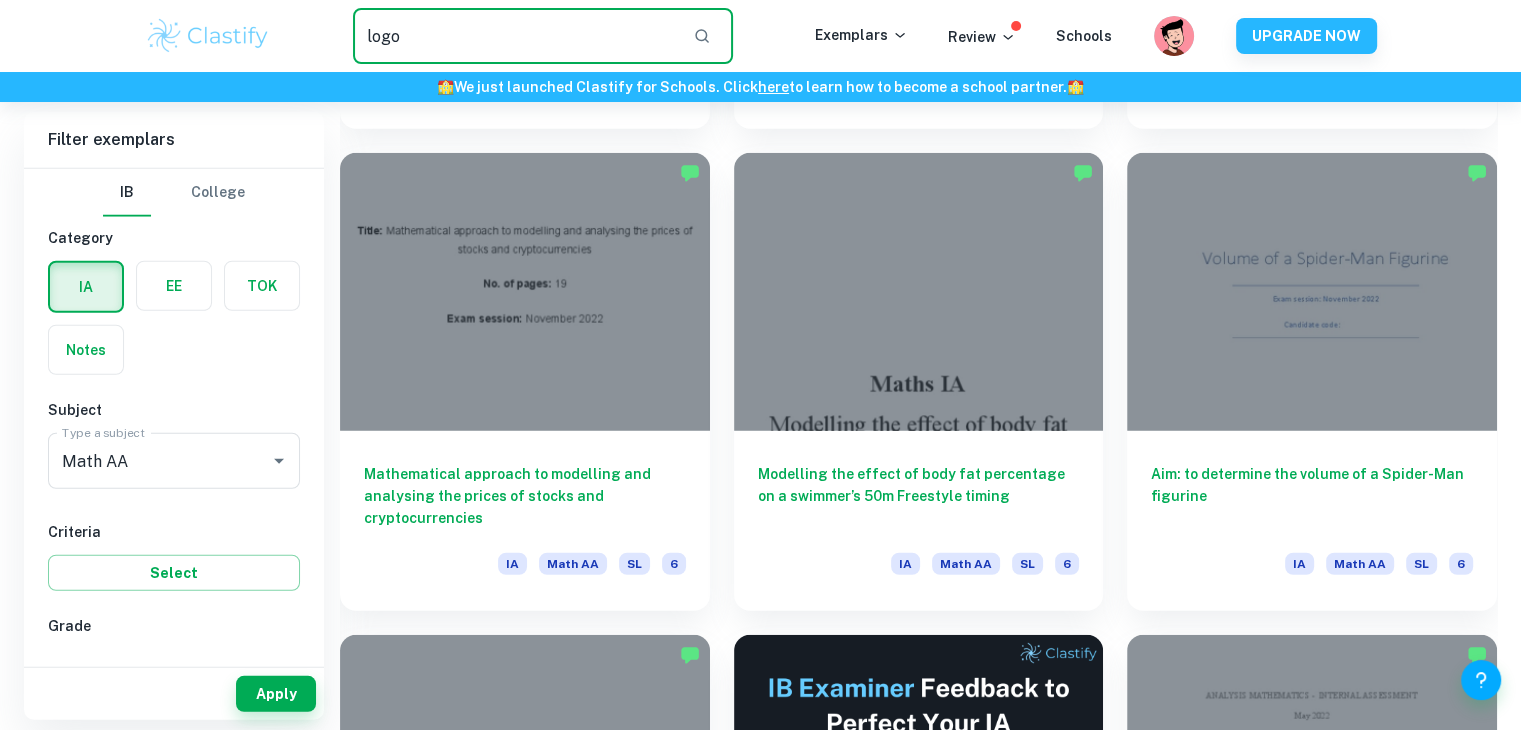 type on "logo" 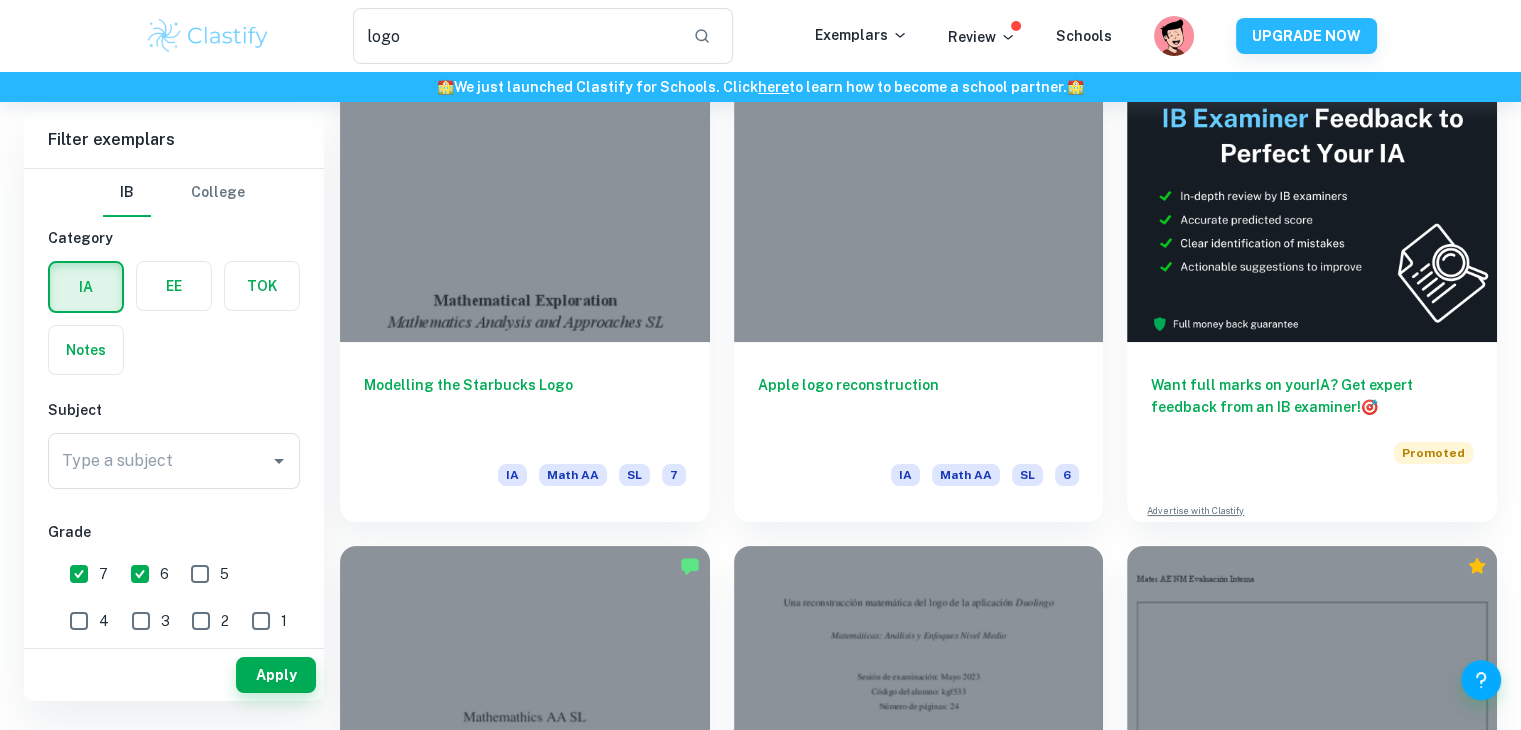 scroll, scrollTop: 5, scrollLeft: 0, axis: vertical 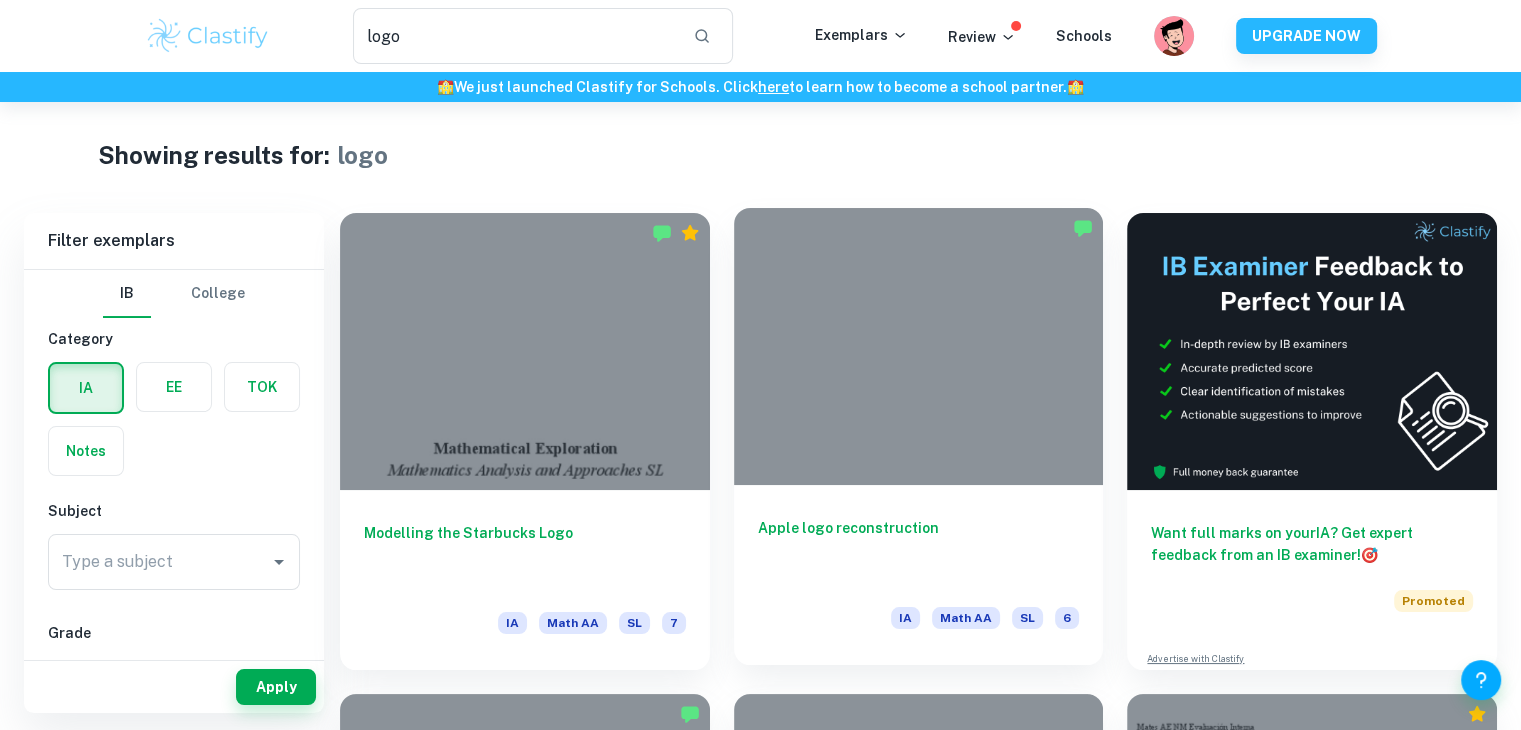 click on "Apple logo reconstruction" at bounding box center [919, 550] 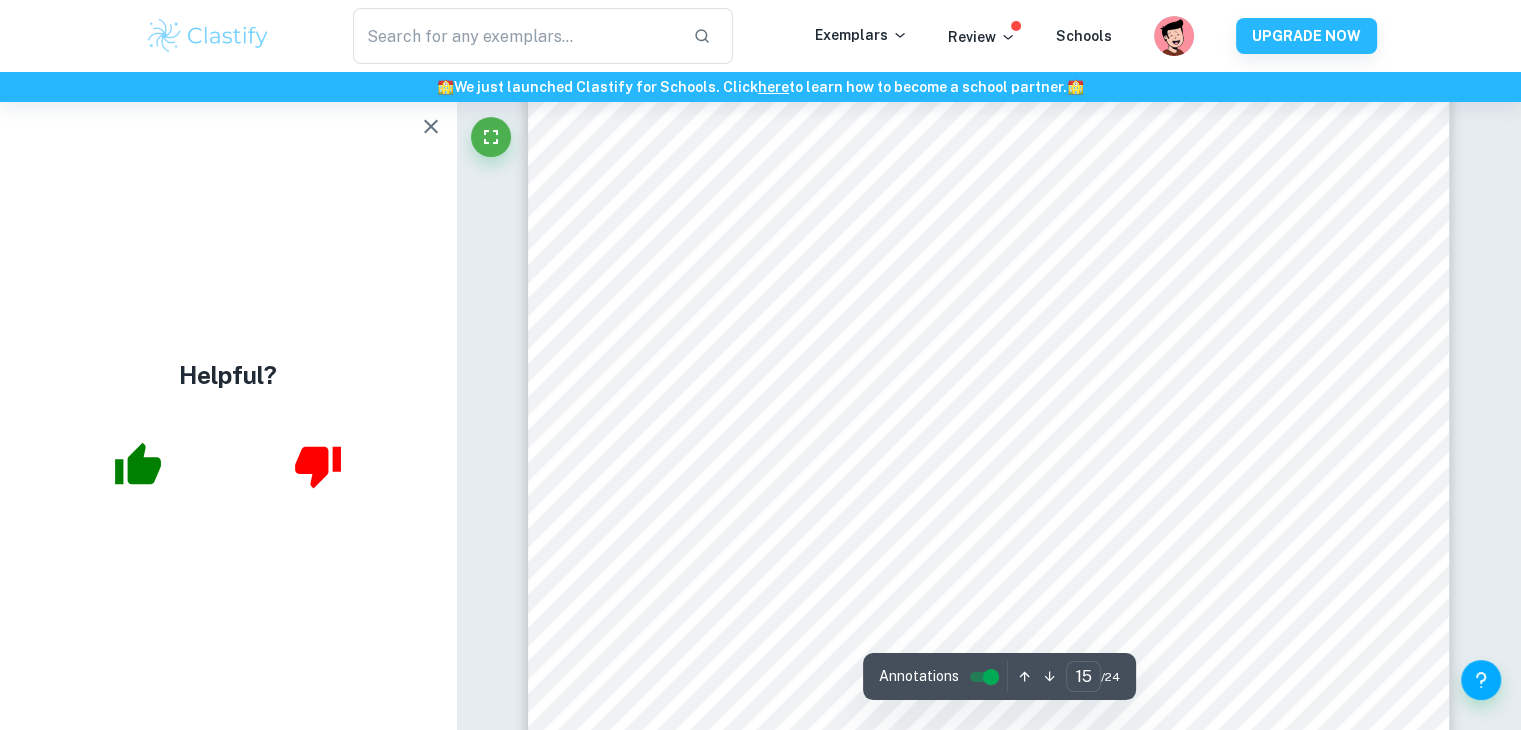 scroll, scrollTop: 19098, scrollLeft: 0, axis: vertical 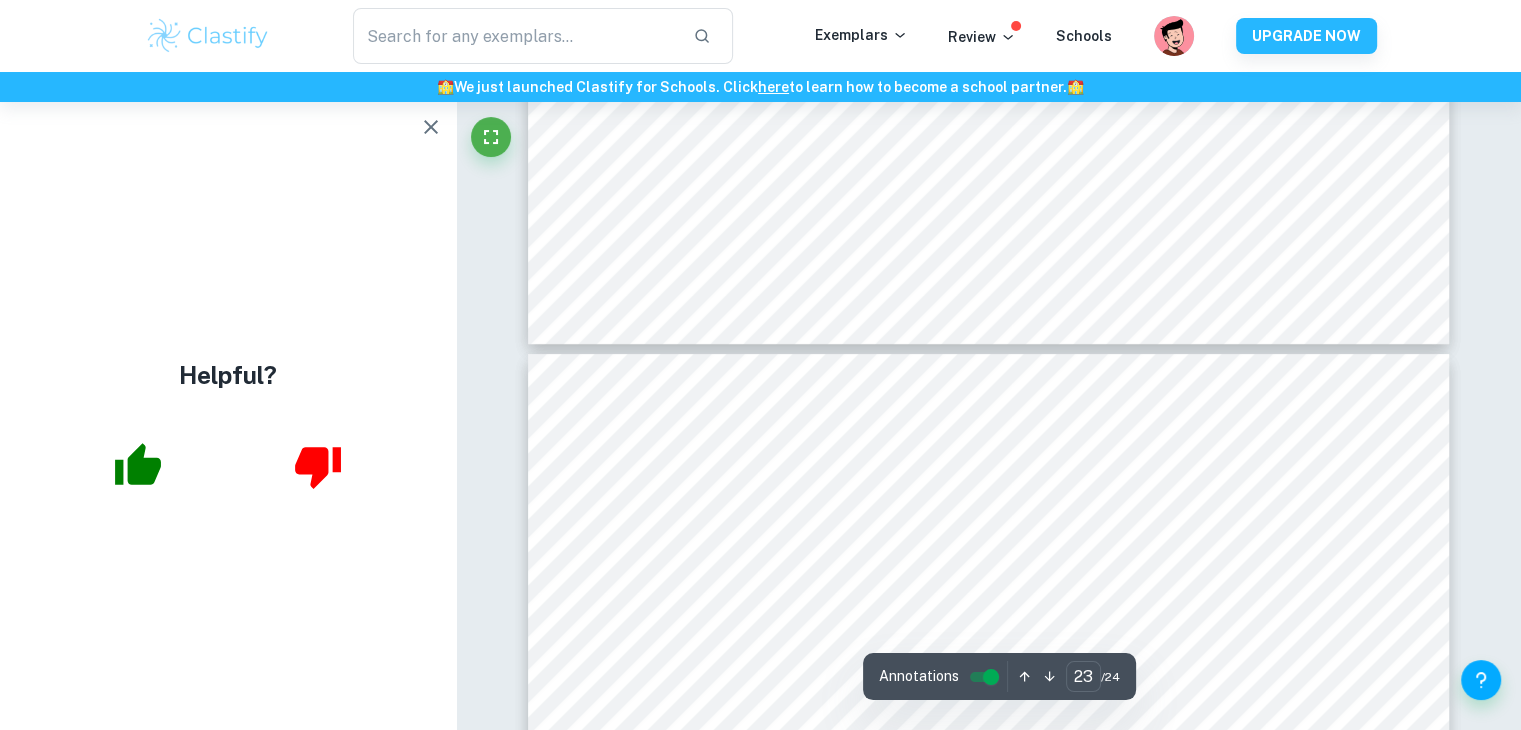type on "24" 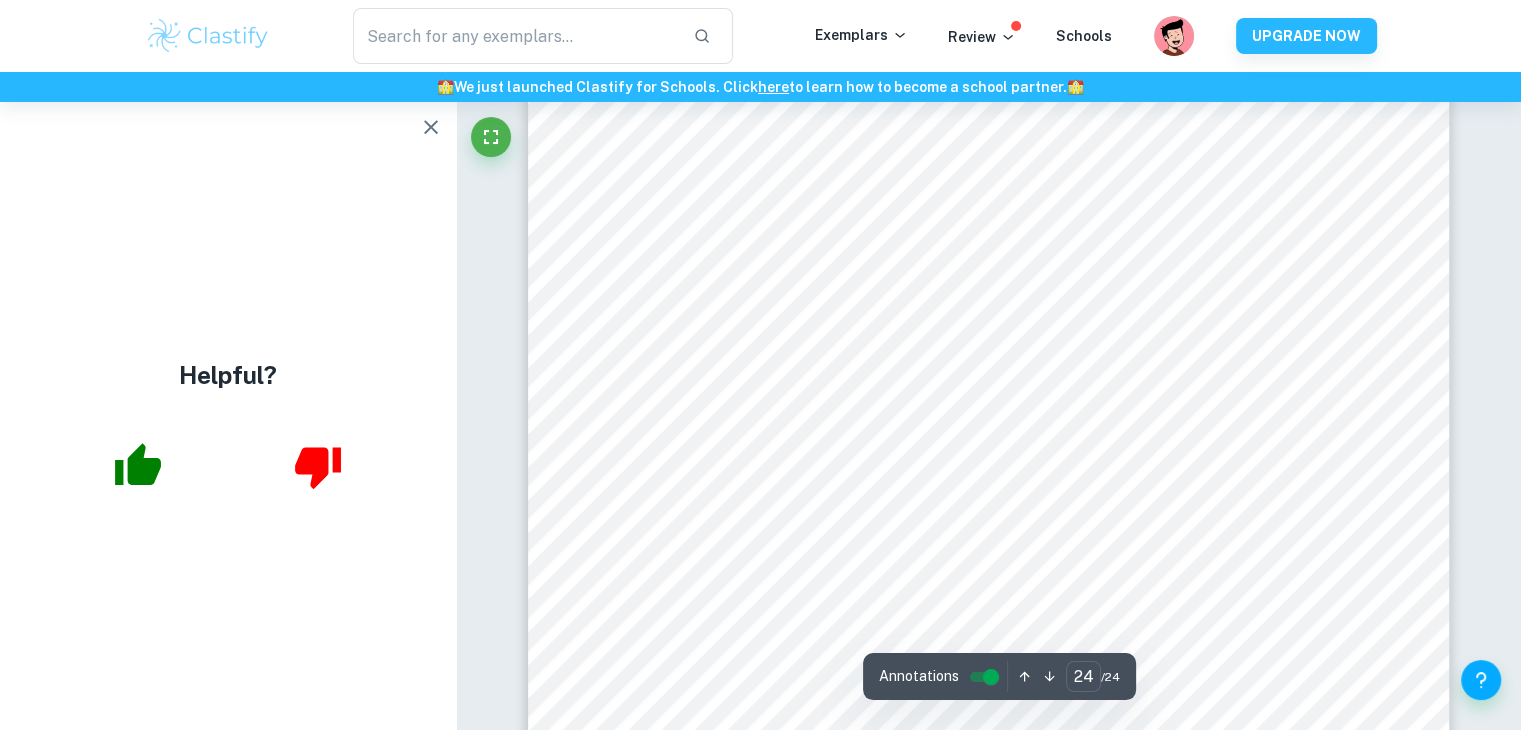 scroll, scrollTop: 31655, scrollLeft: 0, axis: vertical 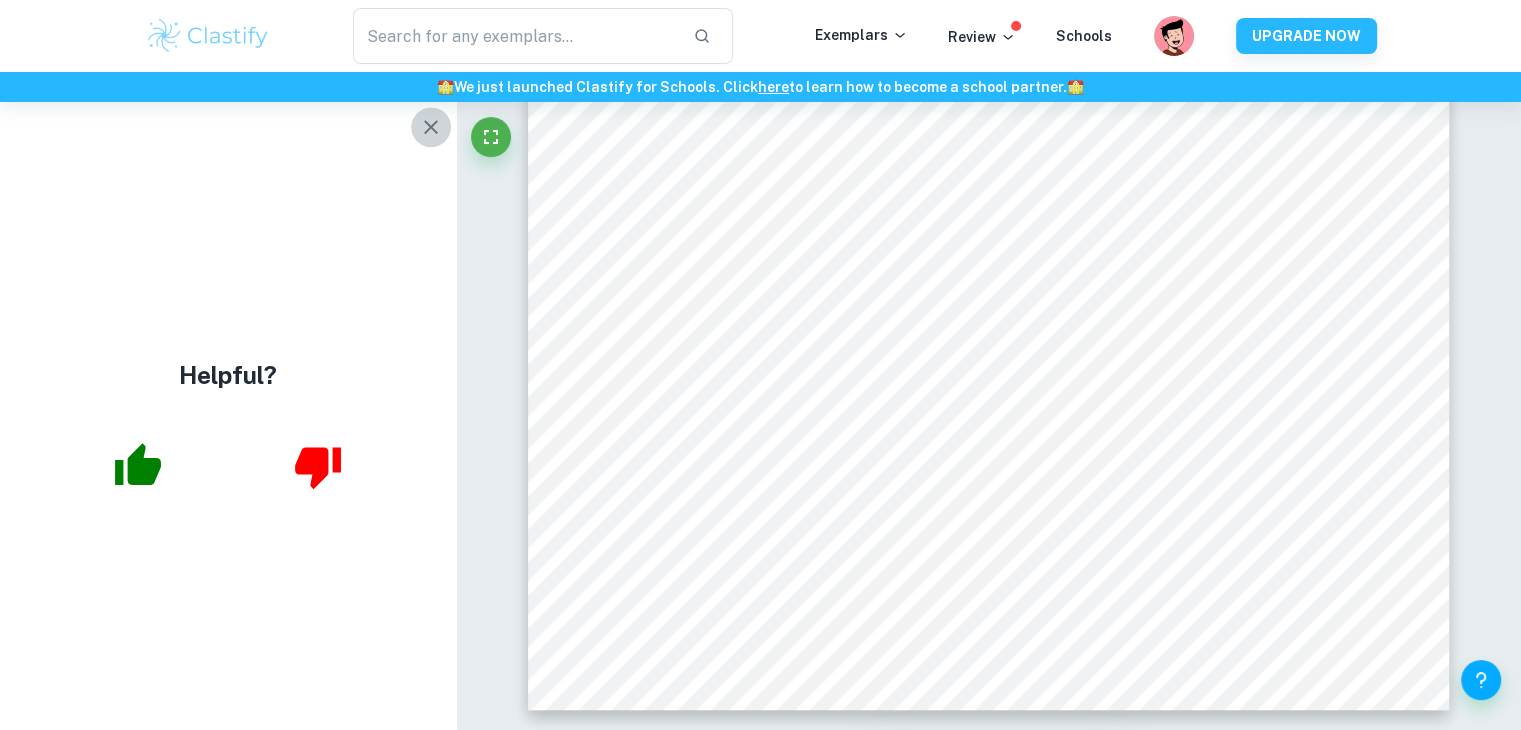 click at bounding box center [431, 127] 